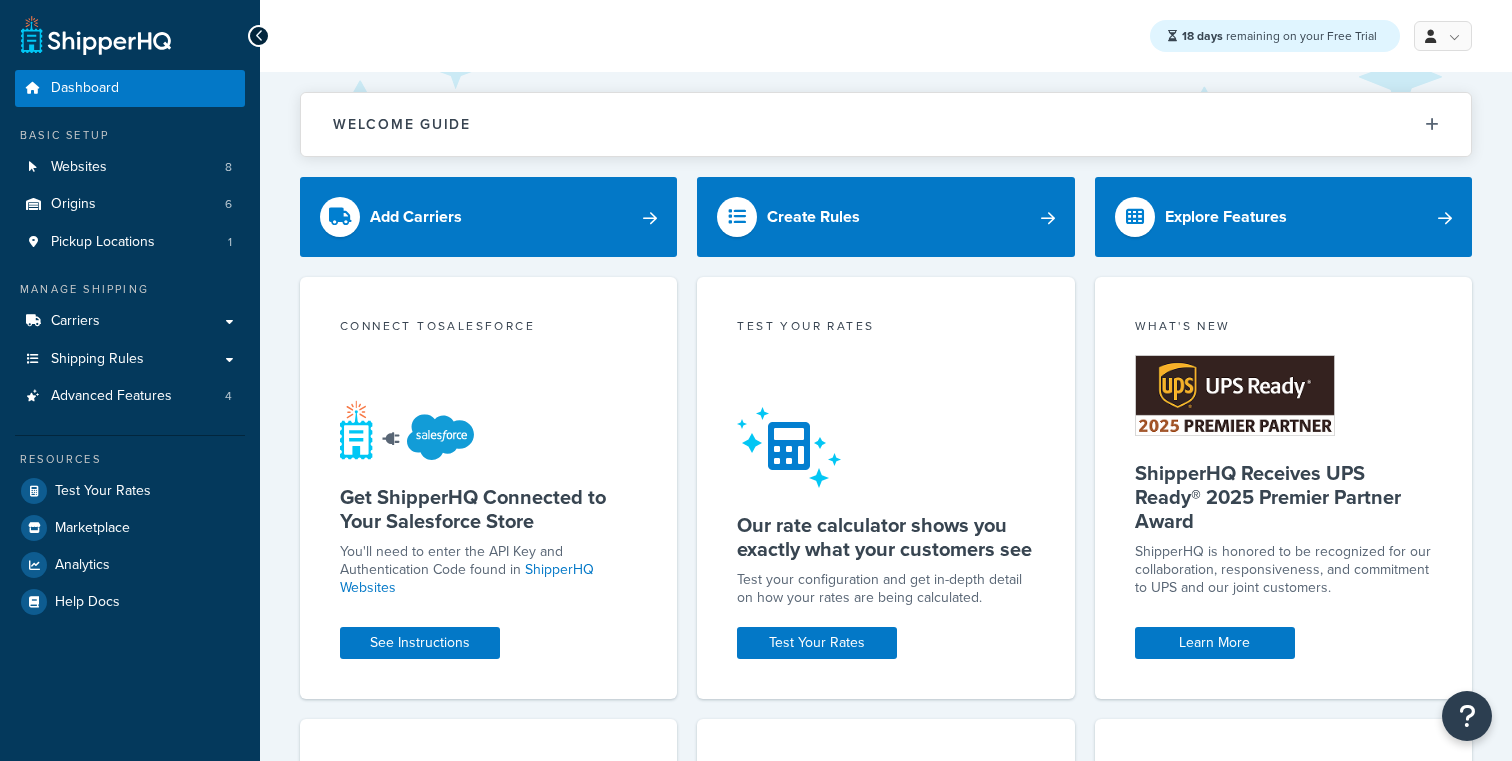 scroll, scrollTop: 0, scrollLeft: 0, axis: both 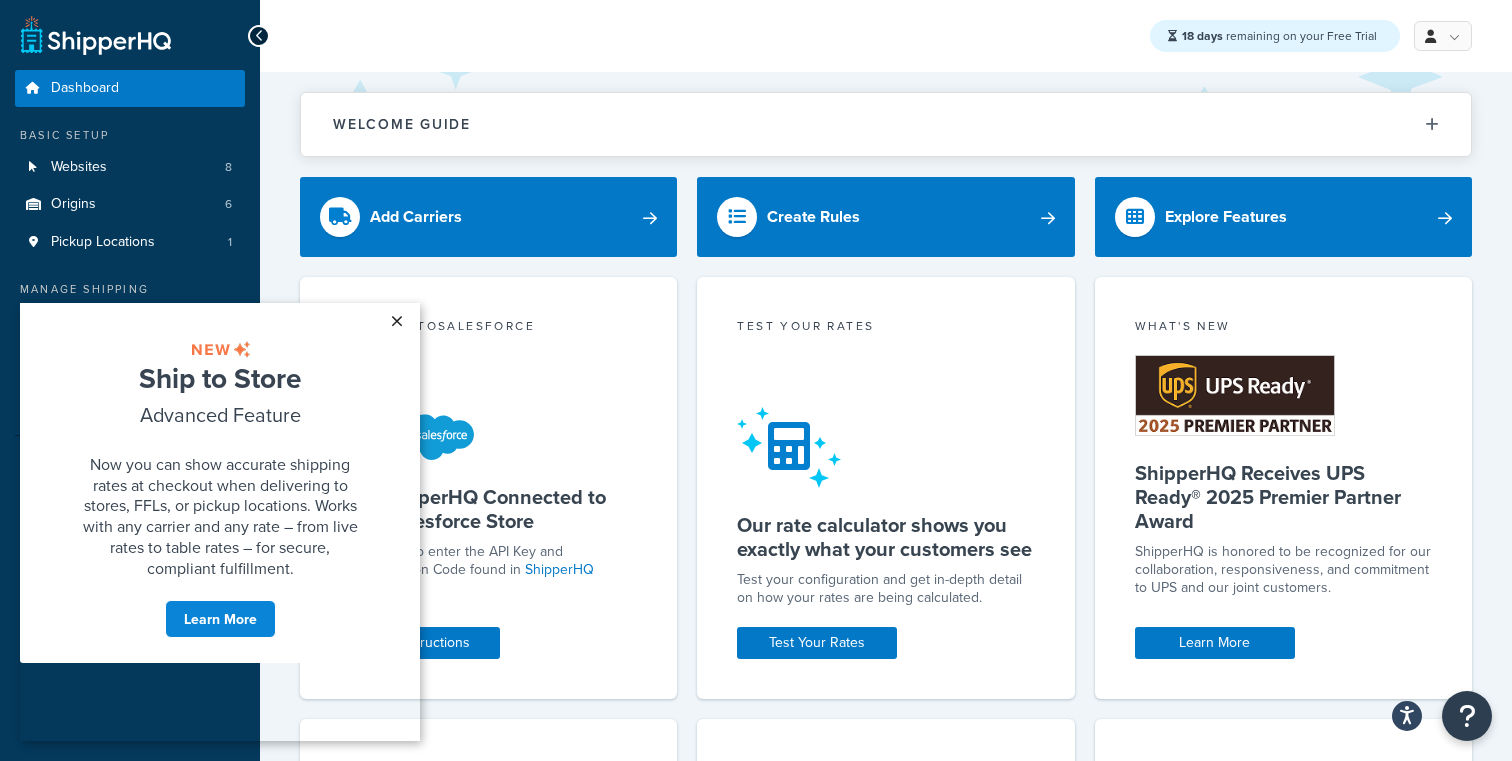 click on "×" at bounding box center (396, 321) 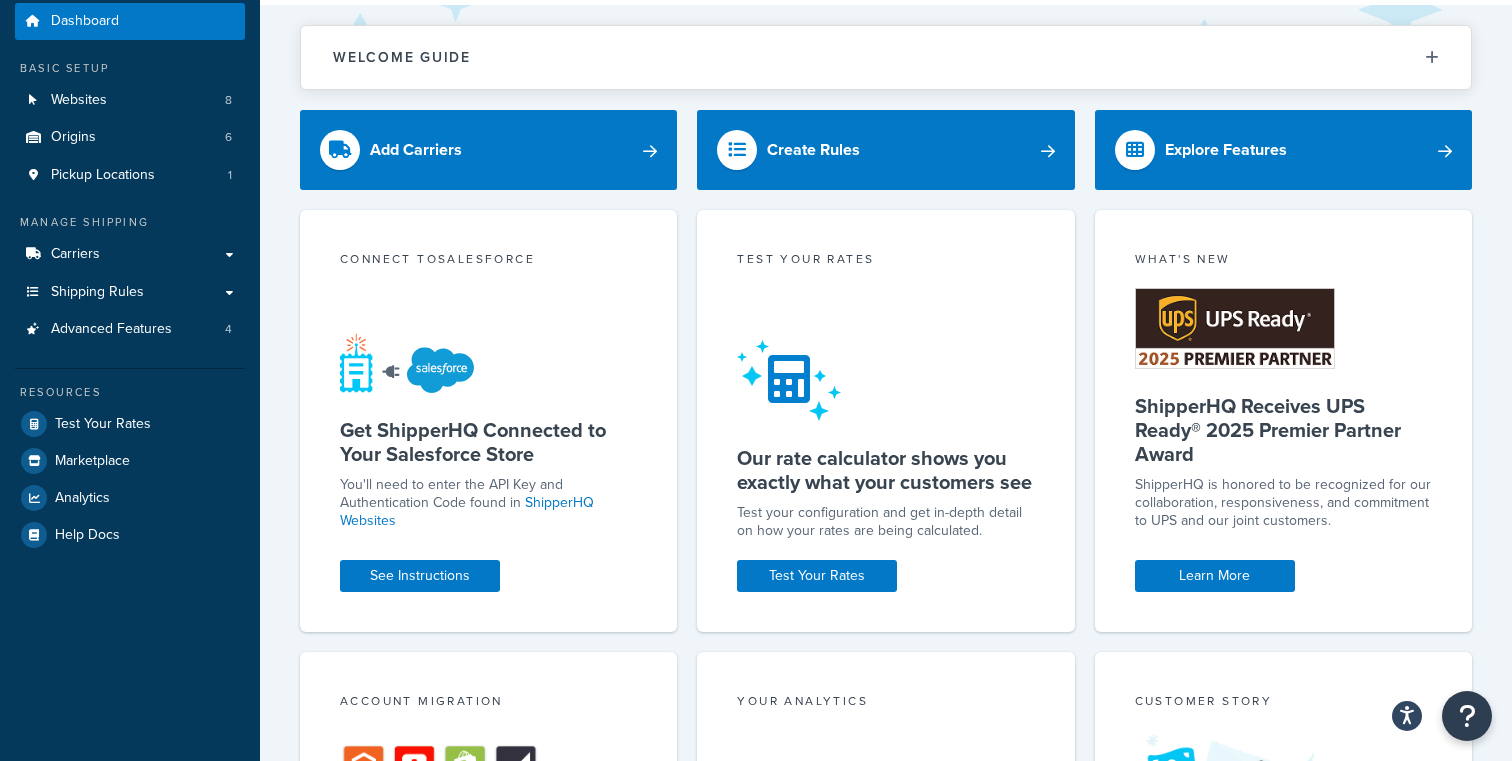 scroll, scrollTop: 78, scrollLeft: 0, axis: vertical 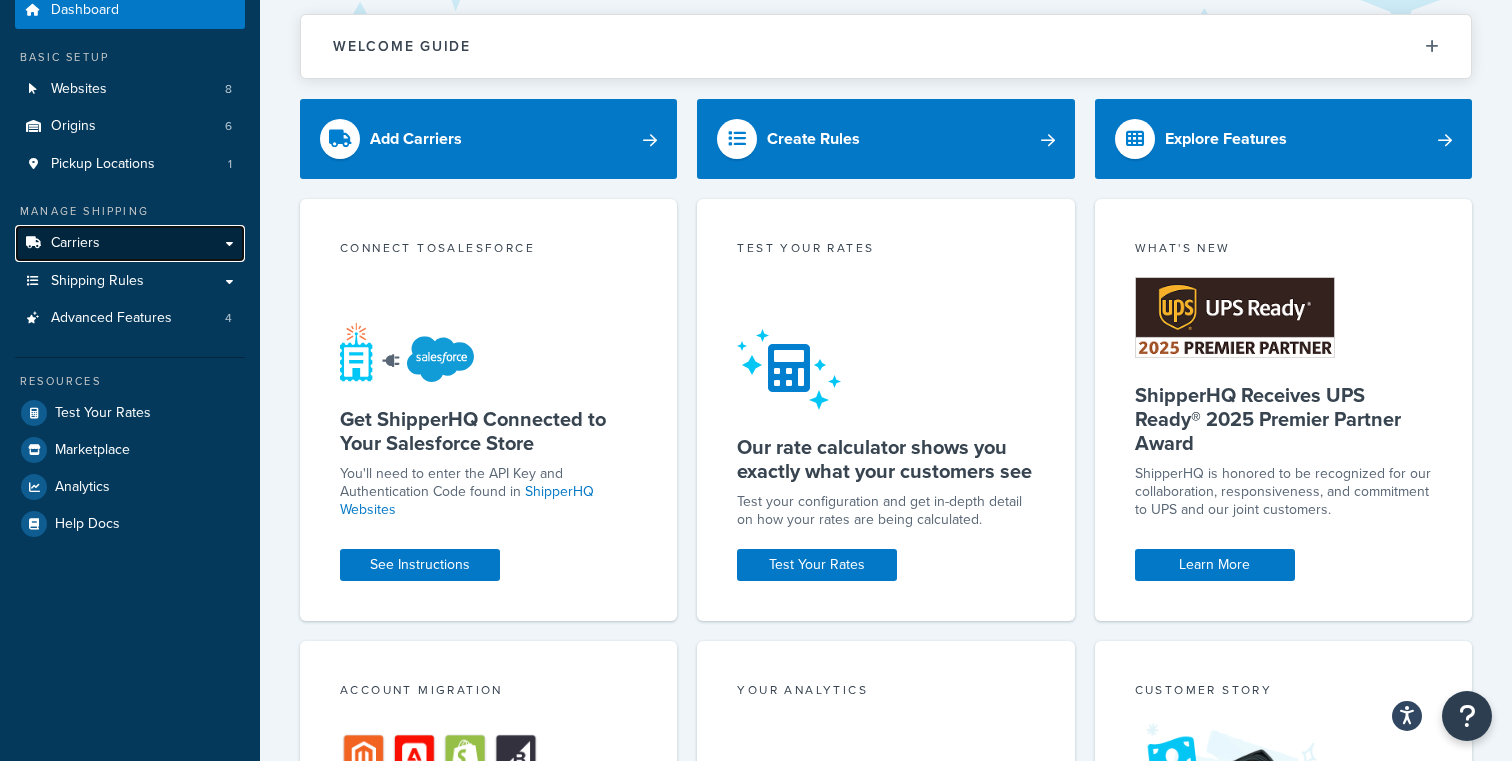 click on "Carriers" at bounding box center [130, 243] 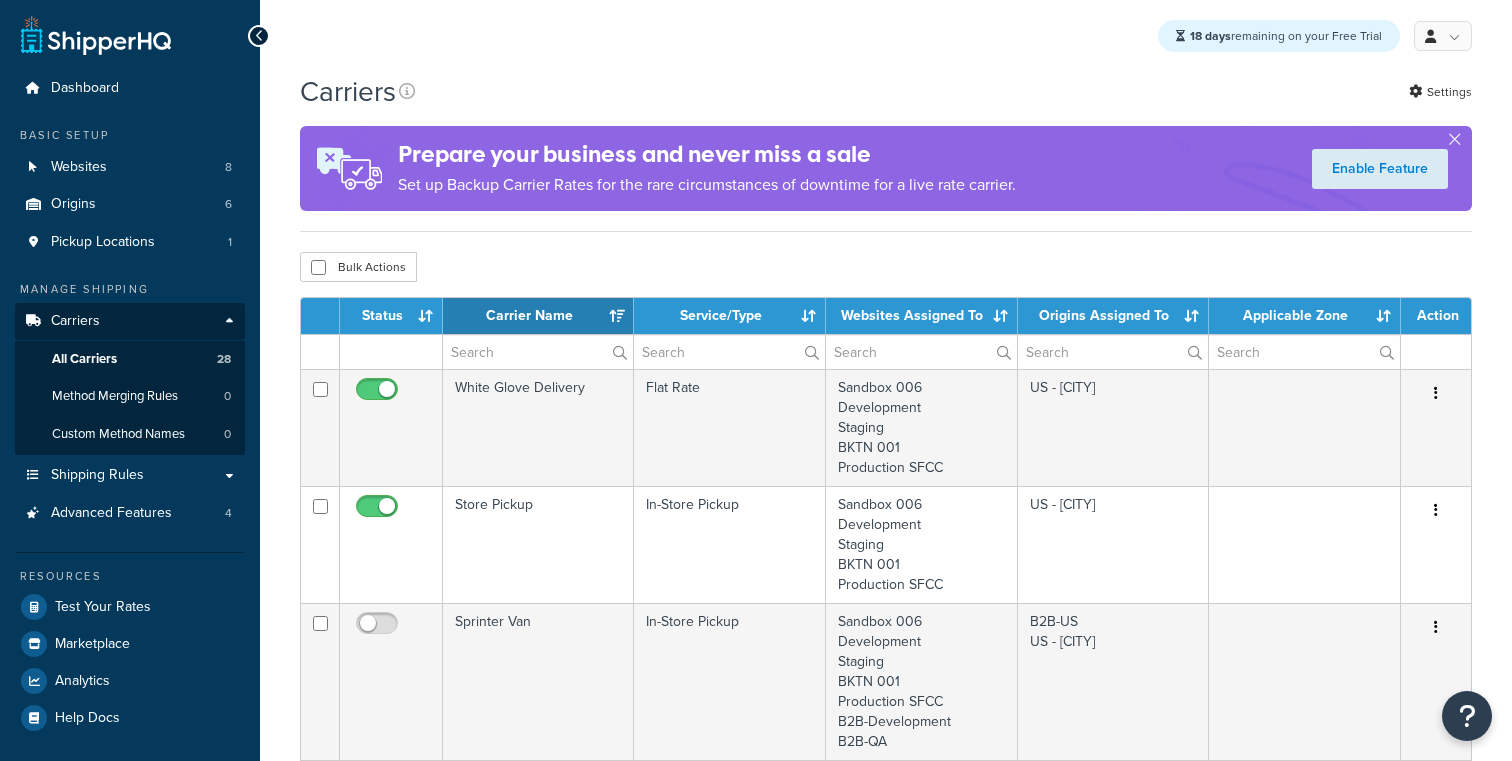 select on "15" 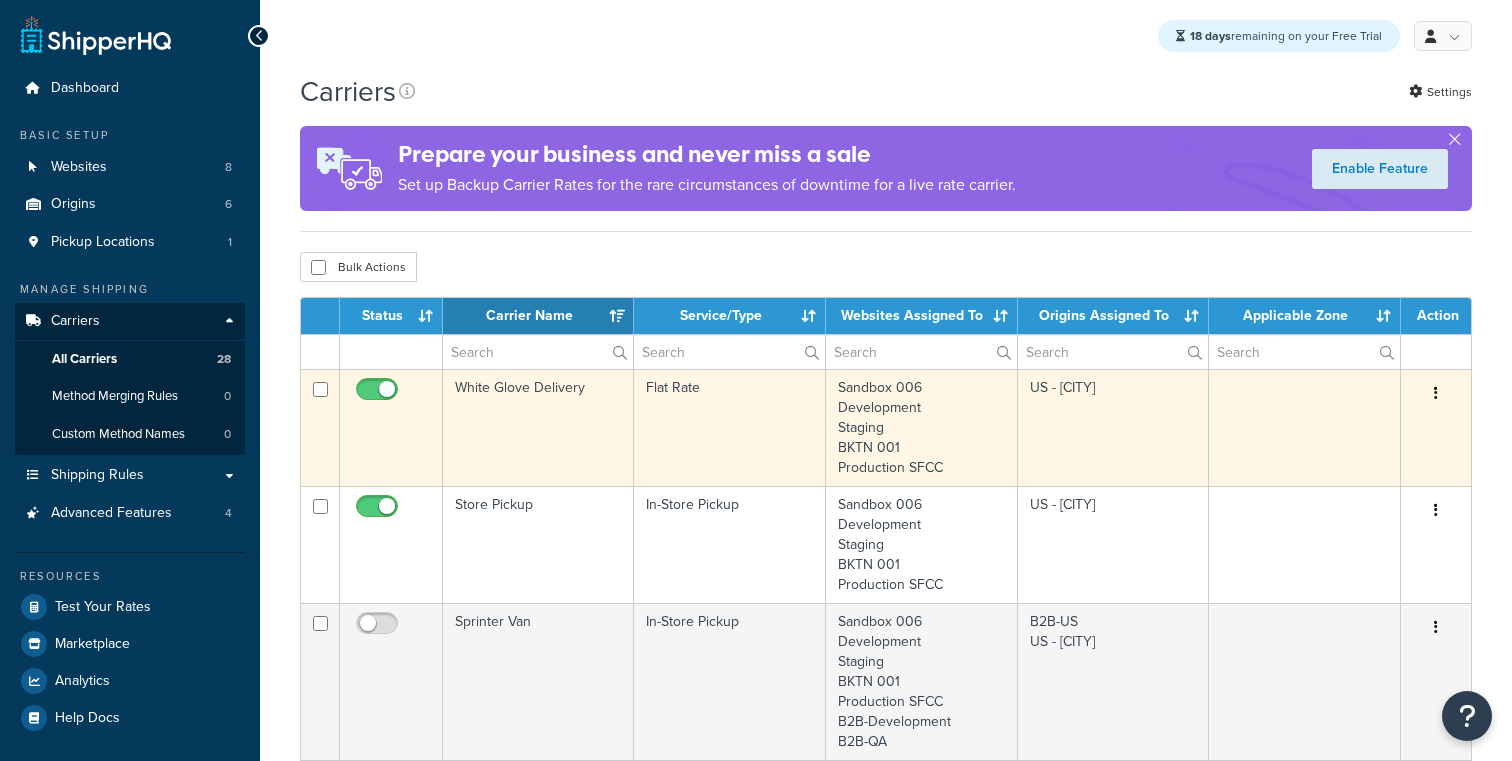 scroll, scrollTop: 0, scrollLeft: 0, axis: both 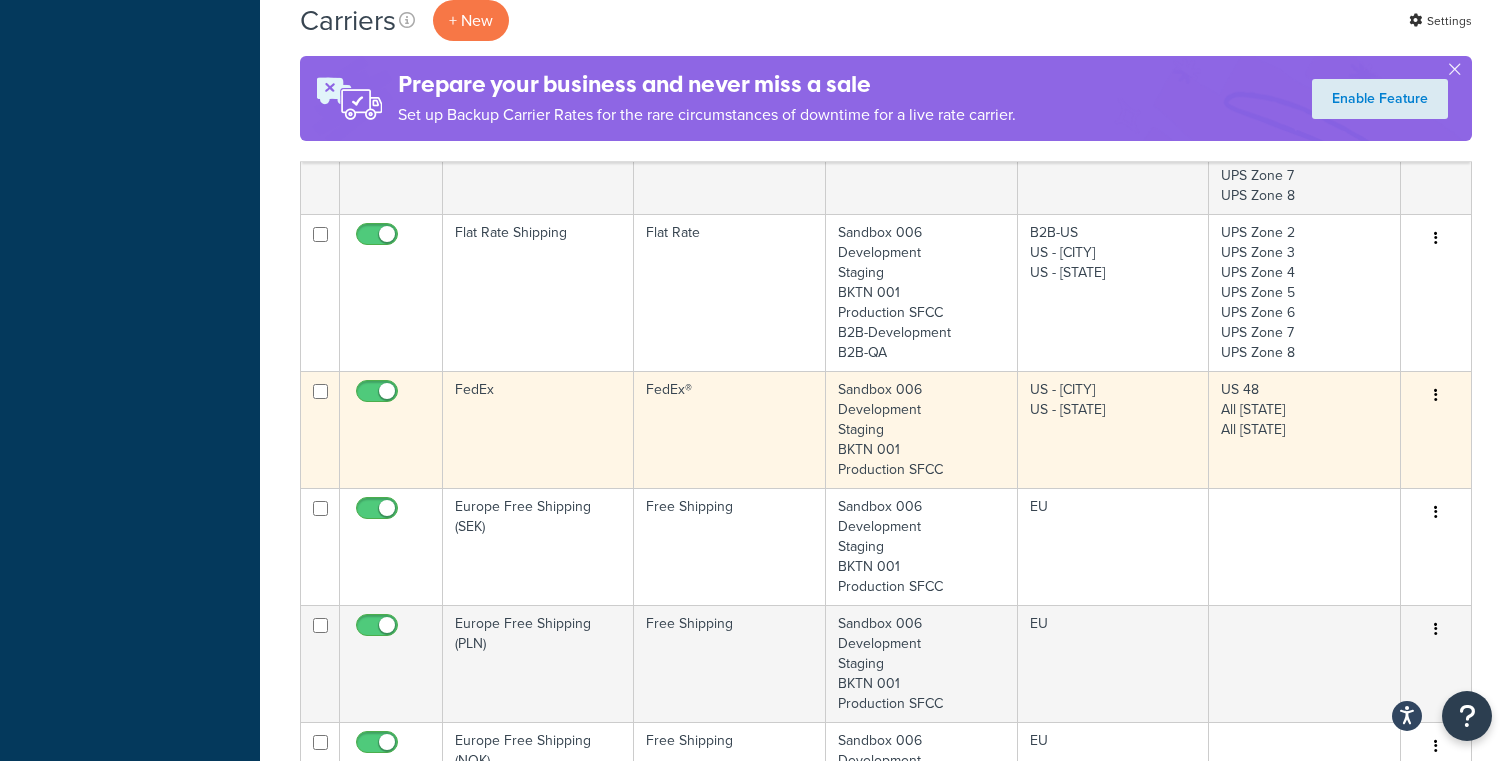 click on "FedEx" at bounding box center (538, 429) 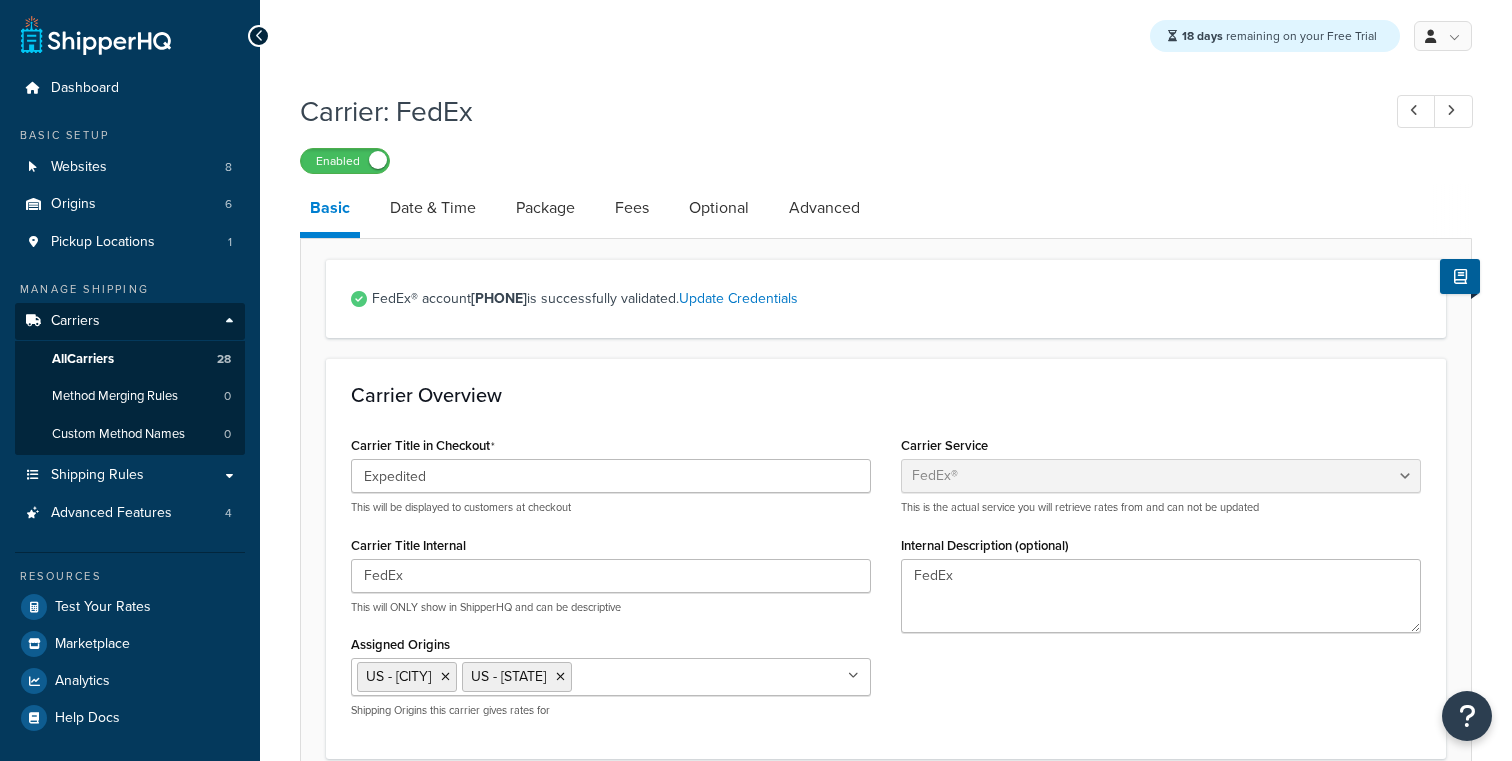 select on "fedEx" 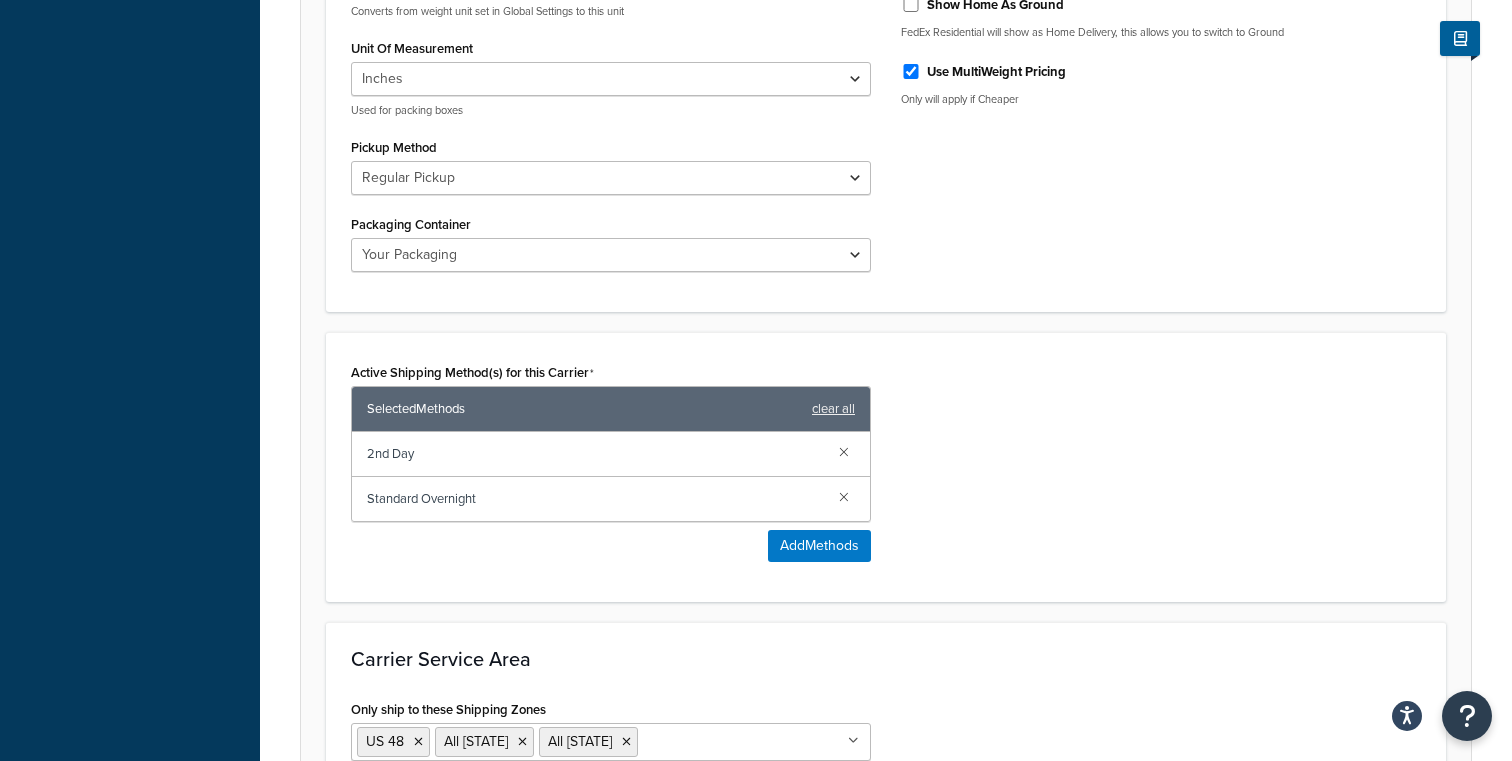 scroll, scrollTop: 933, scrollLeft: 0, axis: vertical 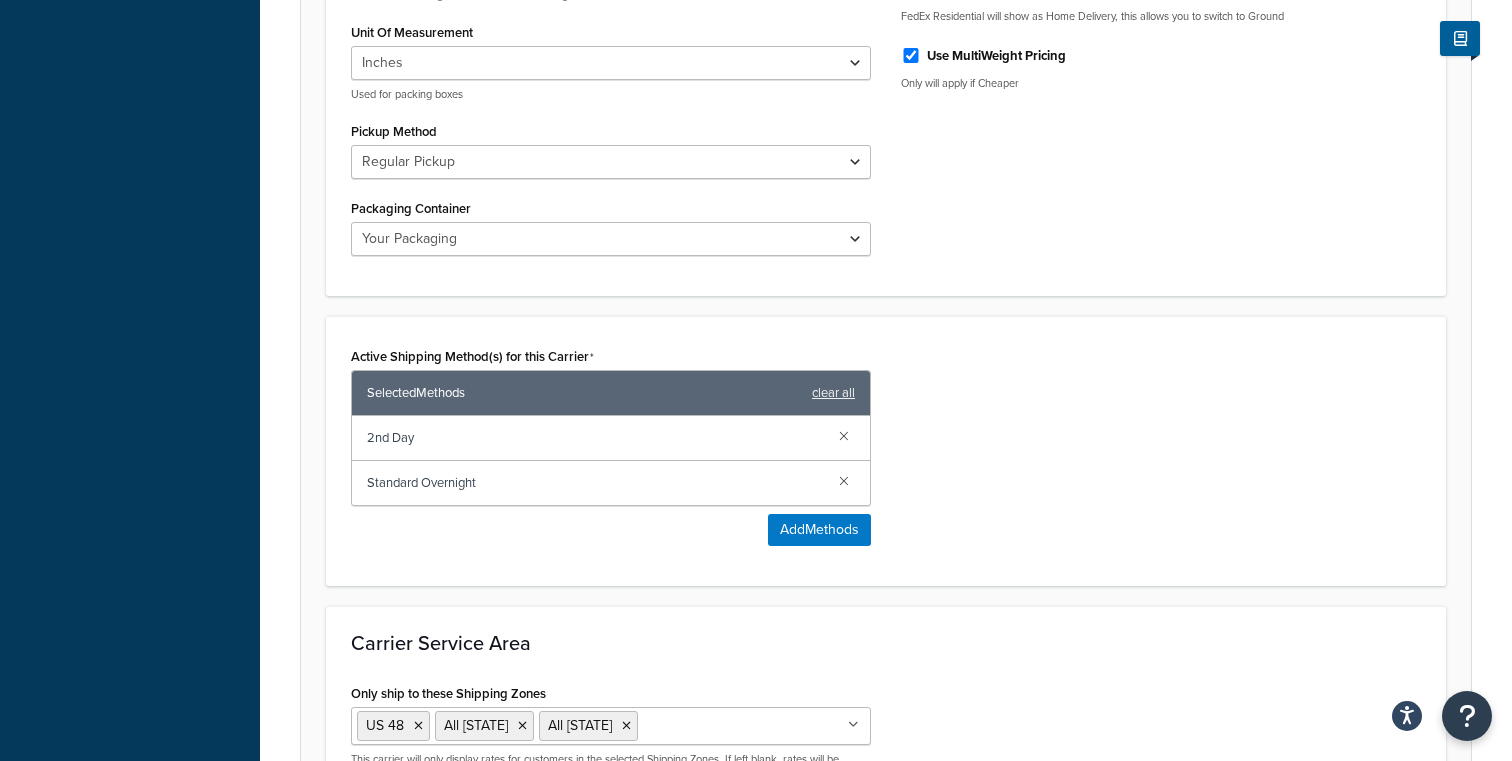 click on "2nd Day" at bounding box center (595, 438) 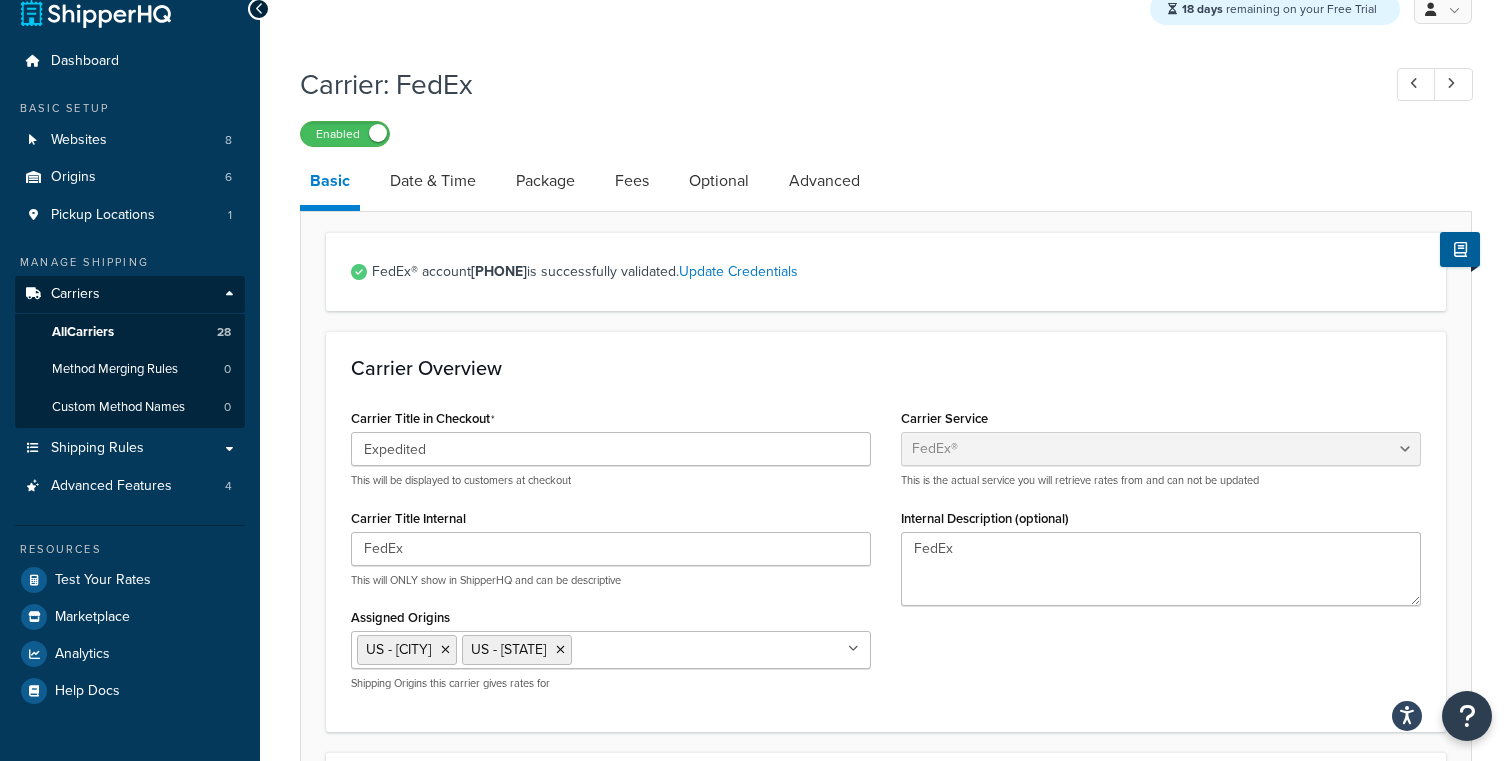 scroll, scrollTop: 35, scrollLeft: 0, axis: vertical 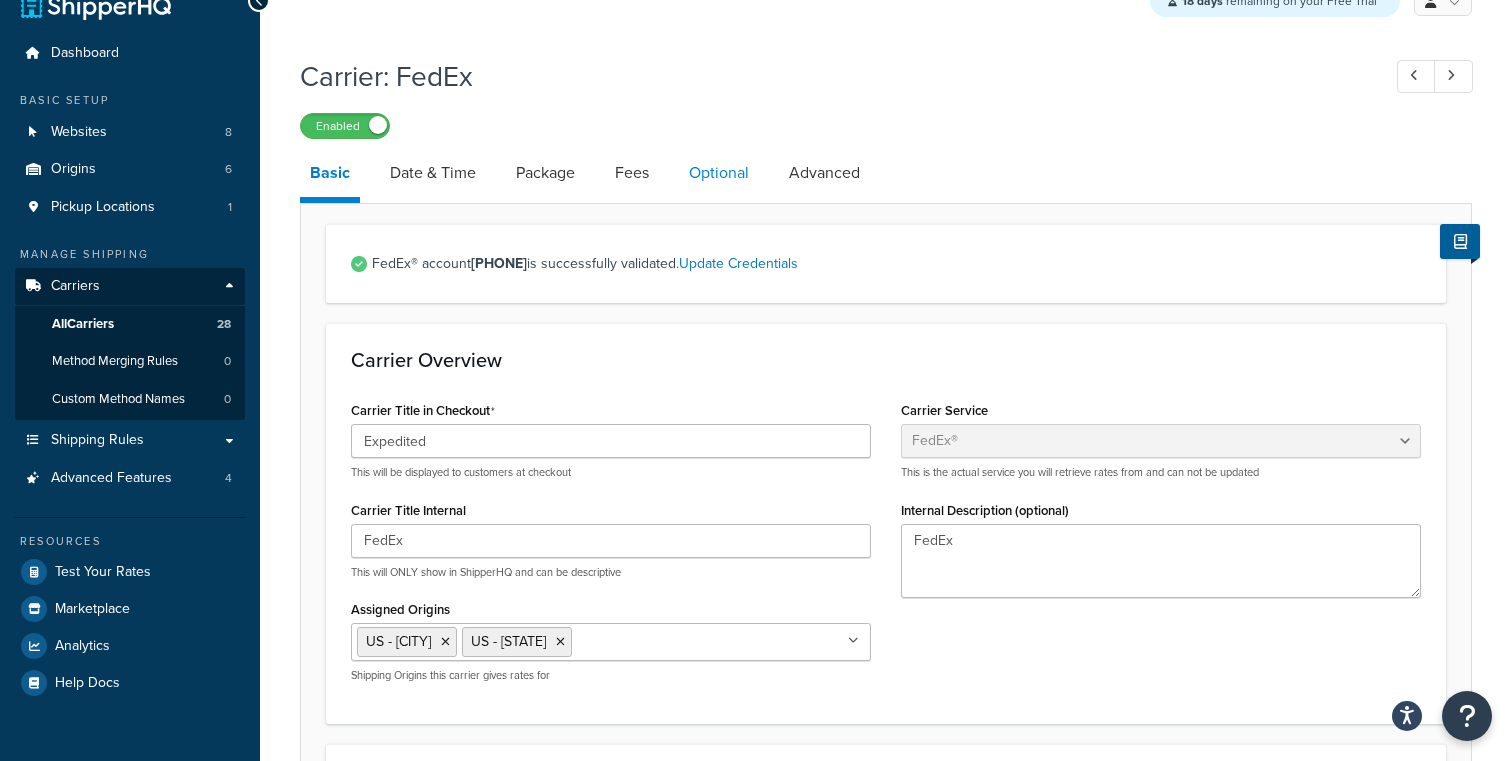 click on "Optional" at bounding box center [719, 173] 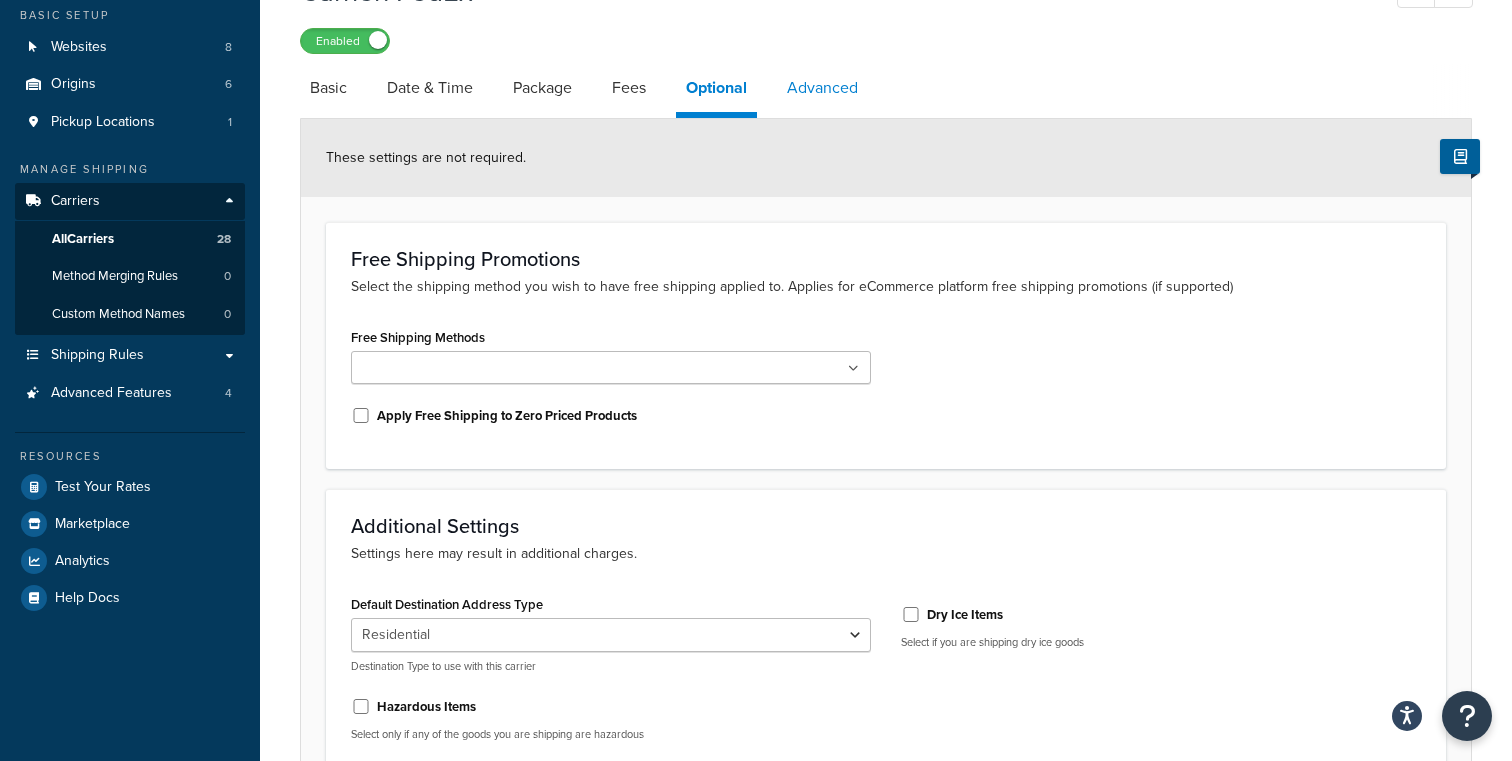 click on "Advanced" at bounding box center [822, 88] 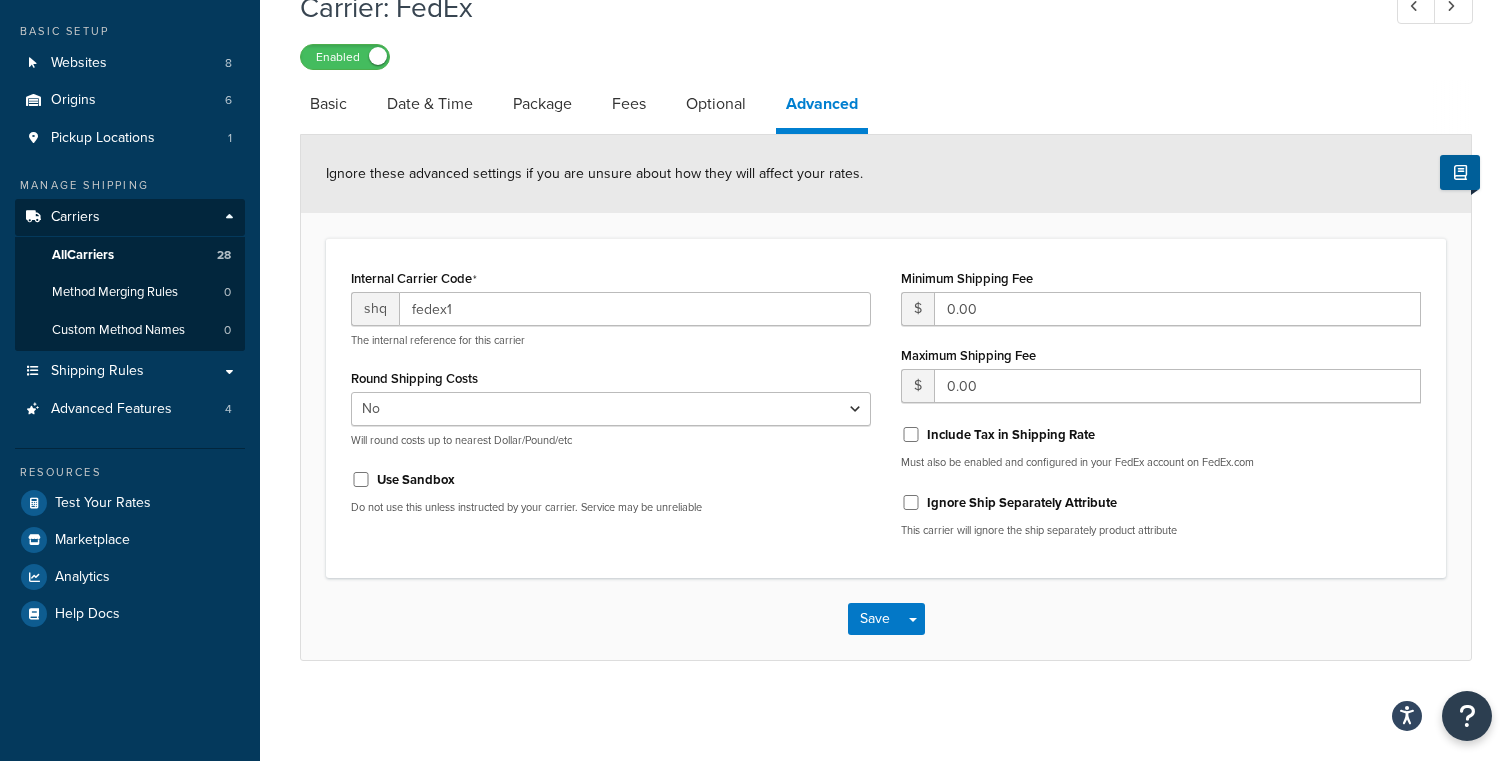 scroll, scrollTop: 106, scrollLeft: 0, axis: vertical 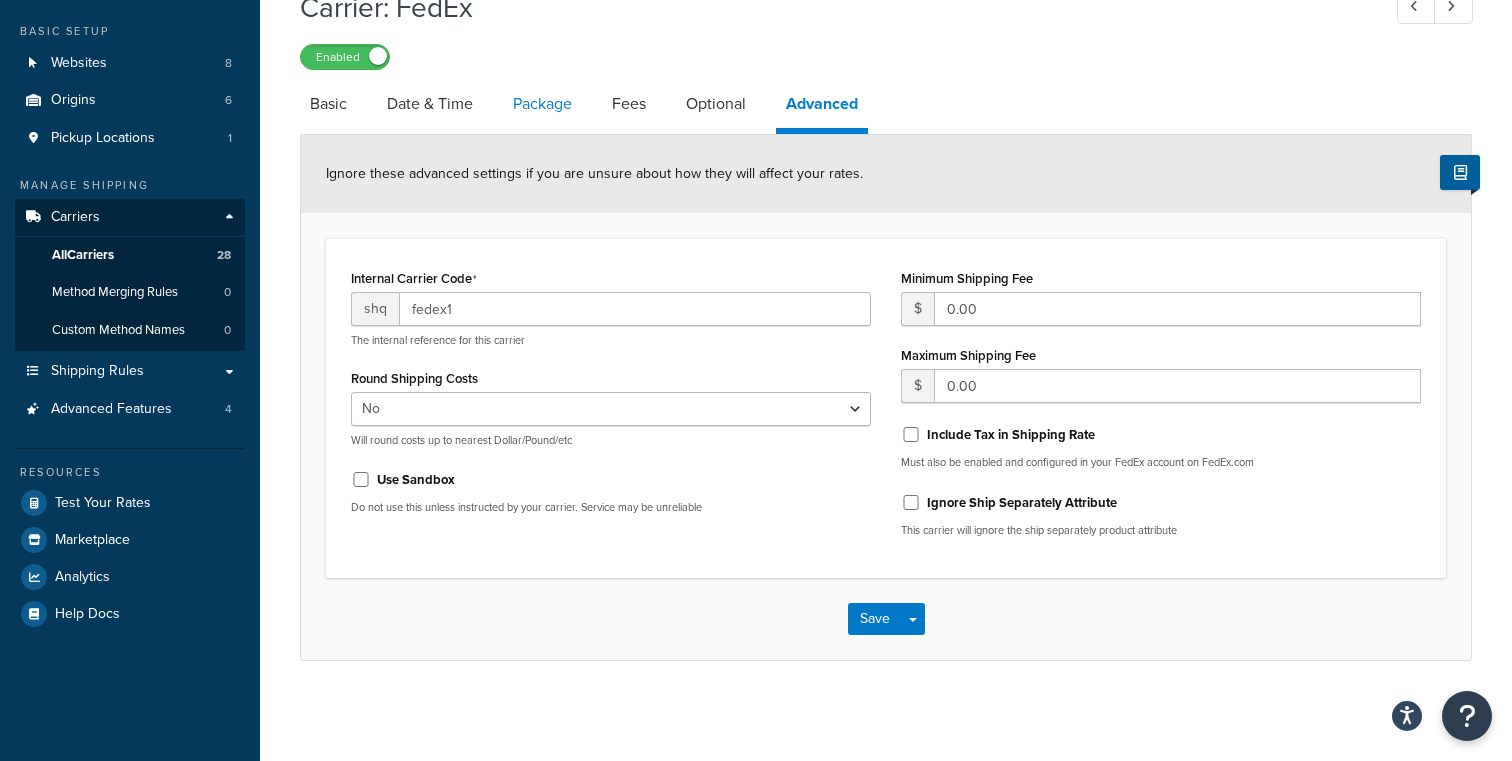 click on "Package" at bounding box center [542, 104] 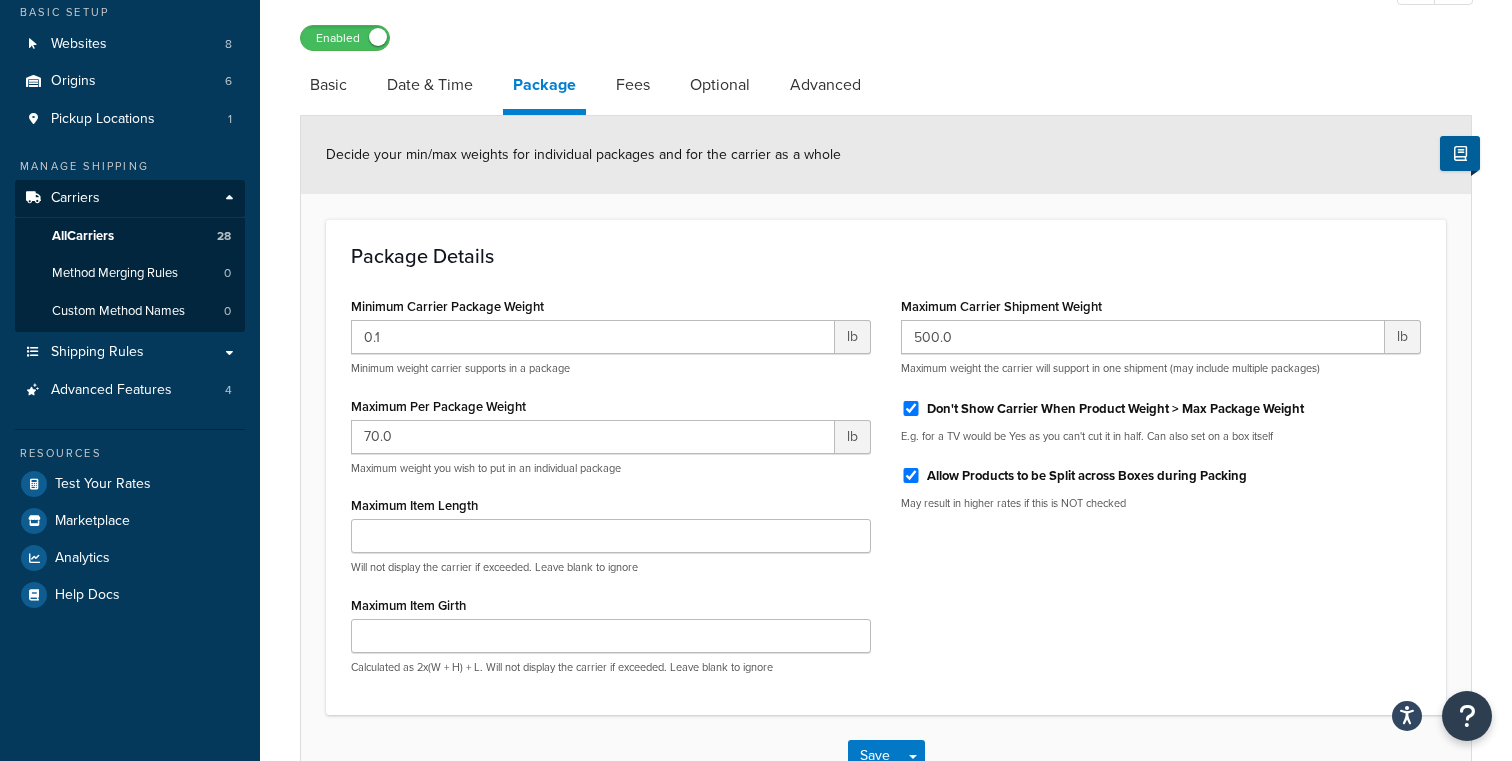 scroll, scrollTop: 110, scrollLeft: 0, axis: vertical 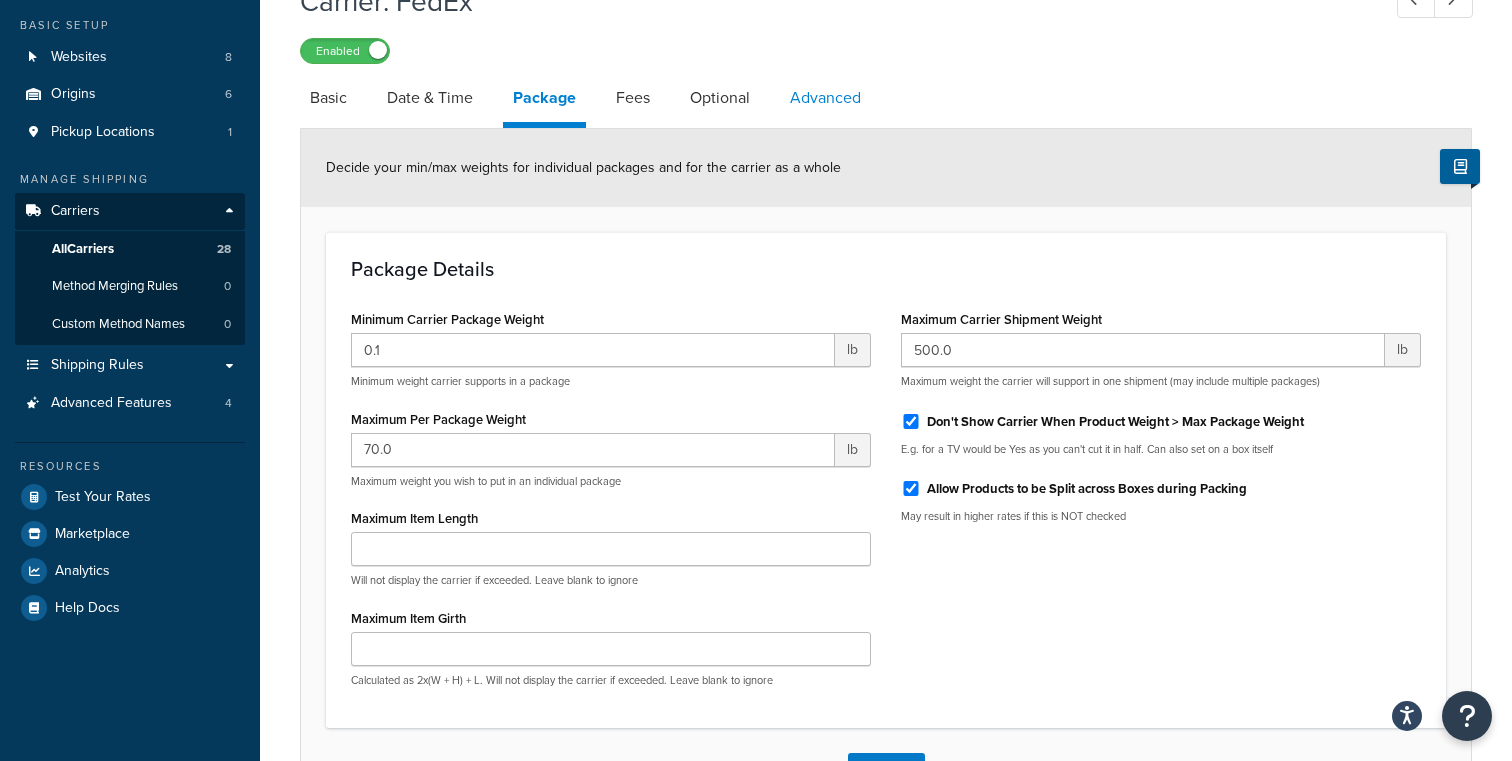 click on "Advanced" at bounding box center [825, 98] 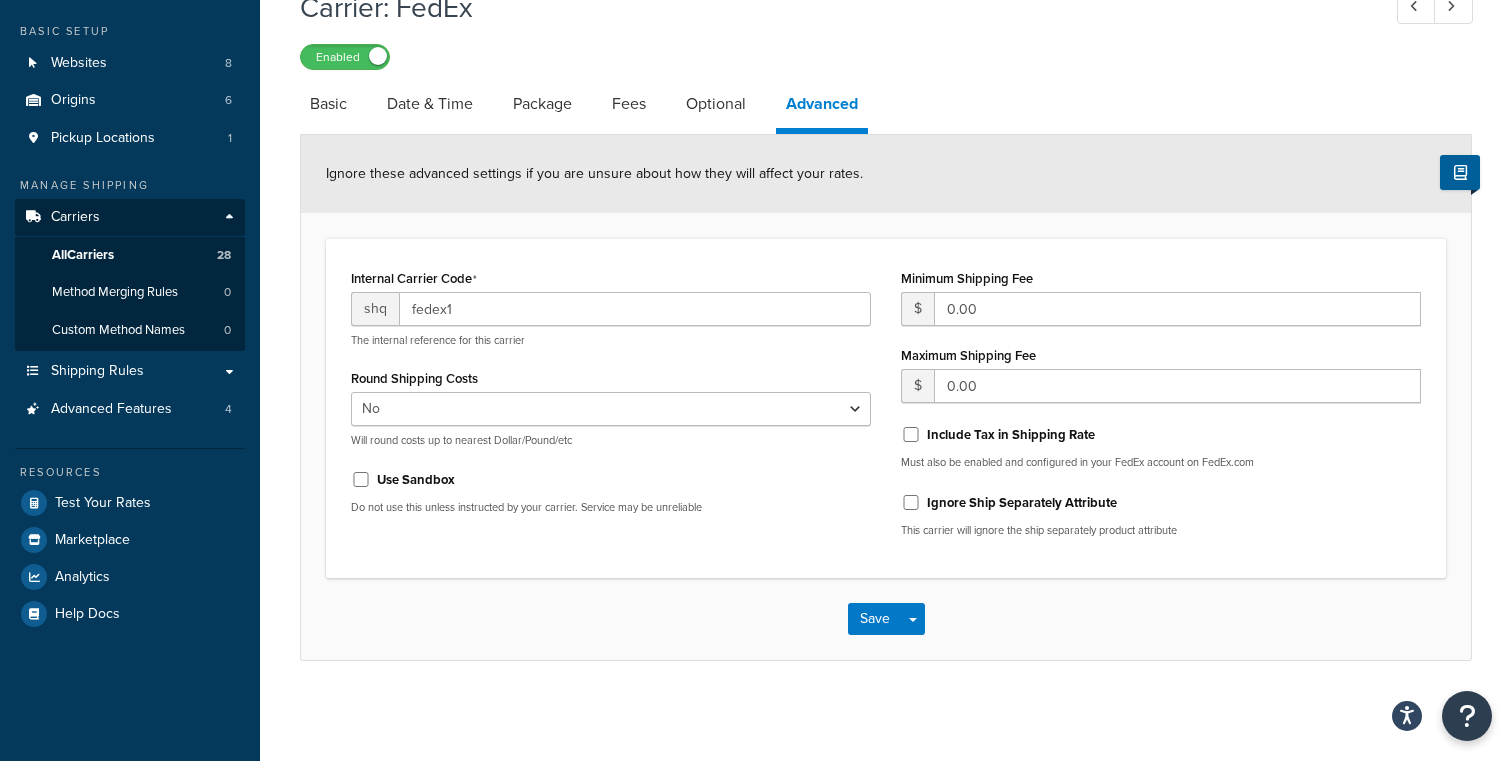scroll, scrollTop: 106, scrollLeft: 0, axis: vertical 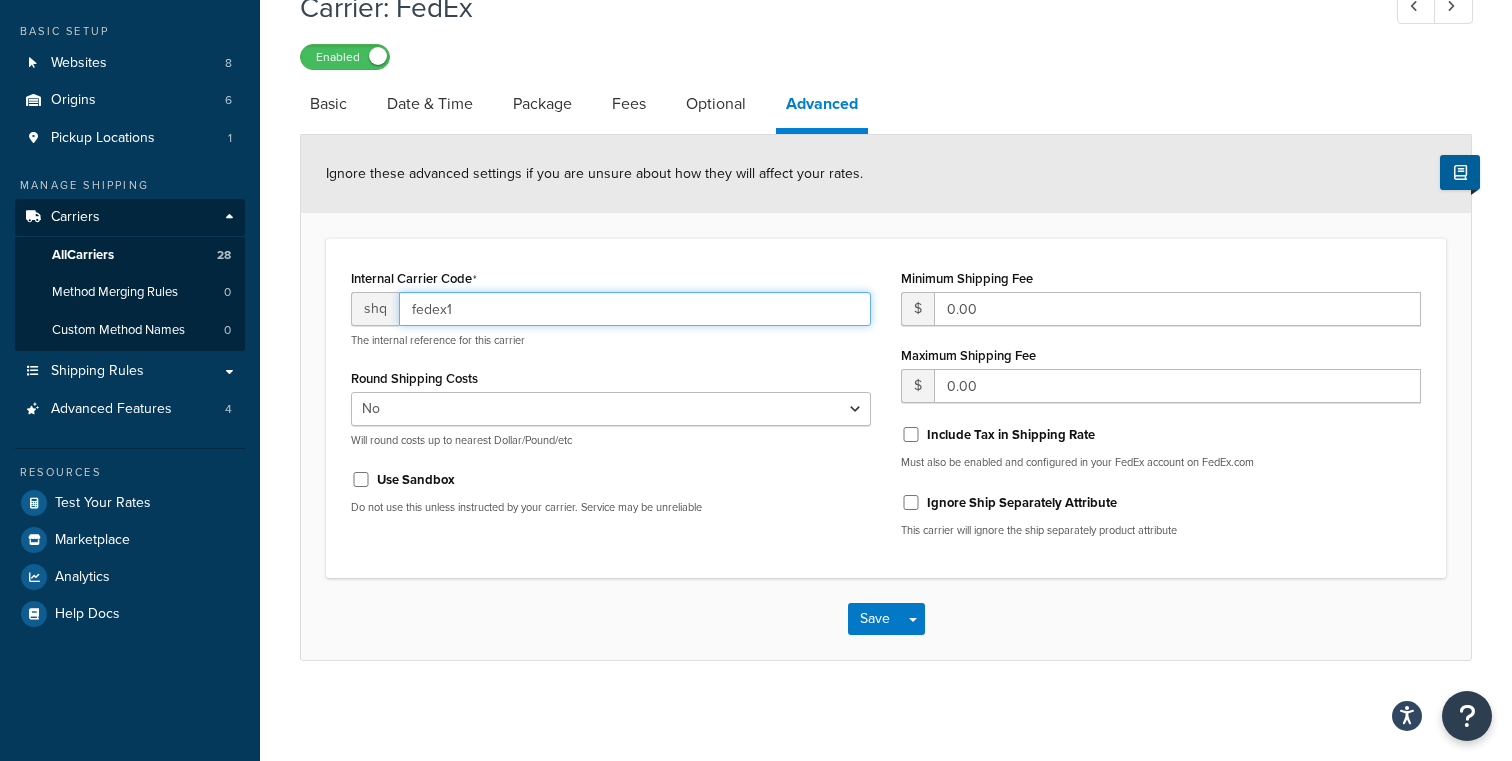 drag, startPoint x: 467, startPoint y: 307, endPoint x: 389, endPoint y: 307, distance: 78 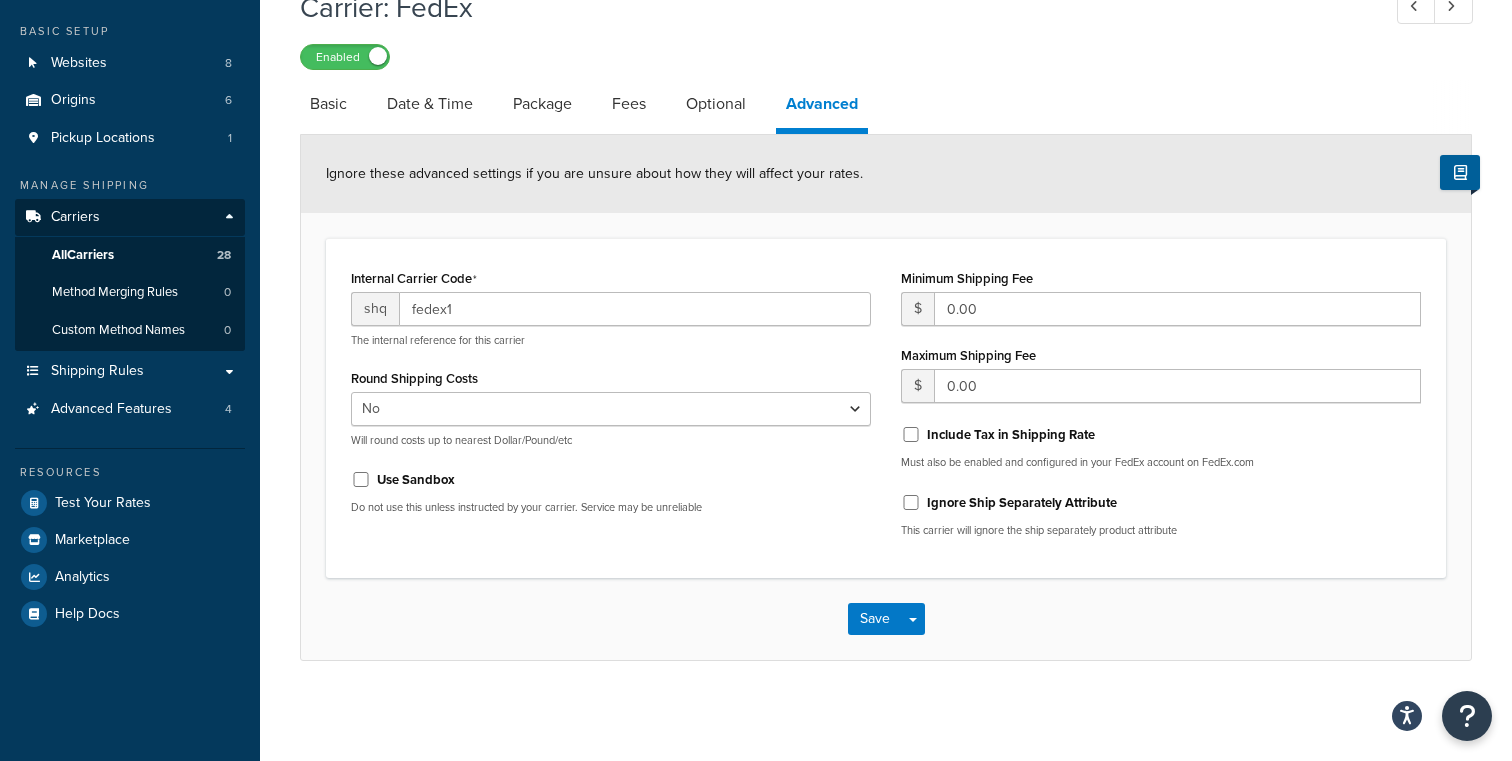 click on "The internal reference for this carrier" at bounding box center (611, 340) 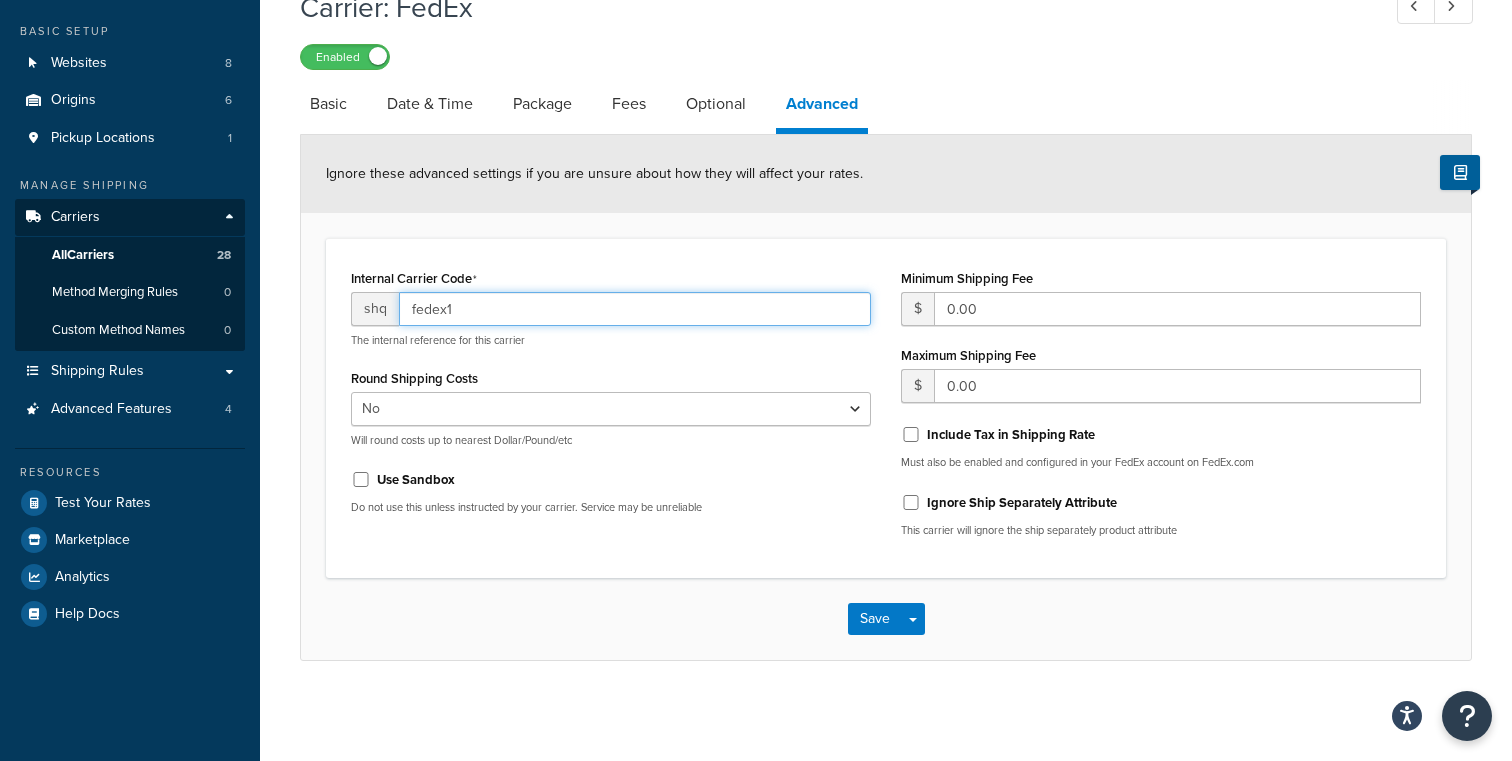 drag, startPoint x: 409, startPoint y: 309, endPoint x: 474, endPoint y: 315, distance: 65.27634 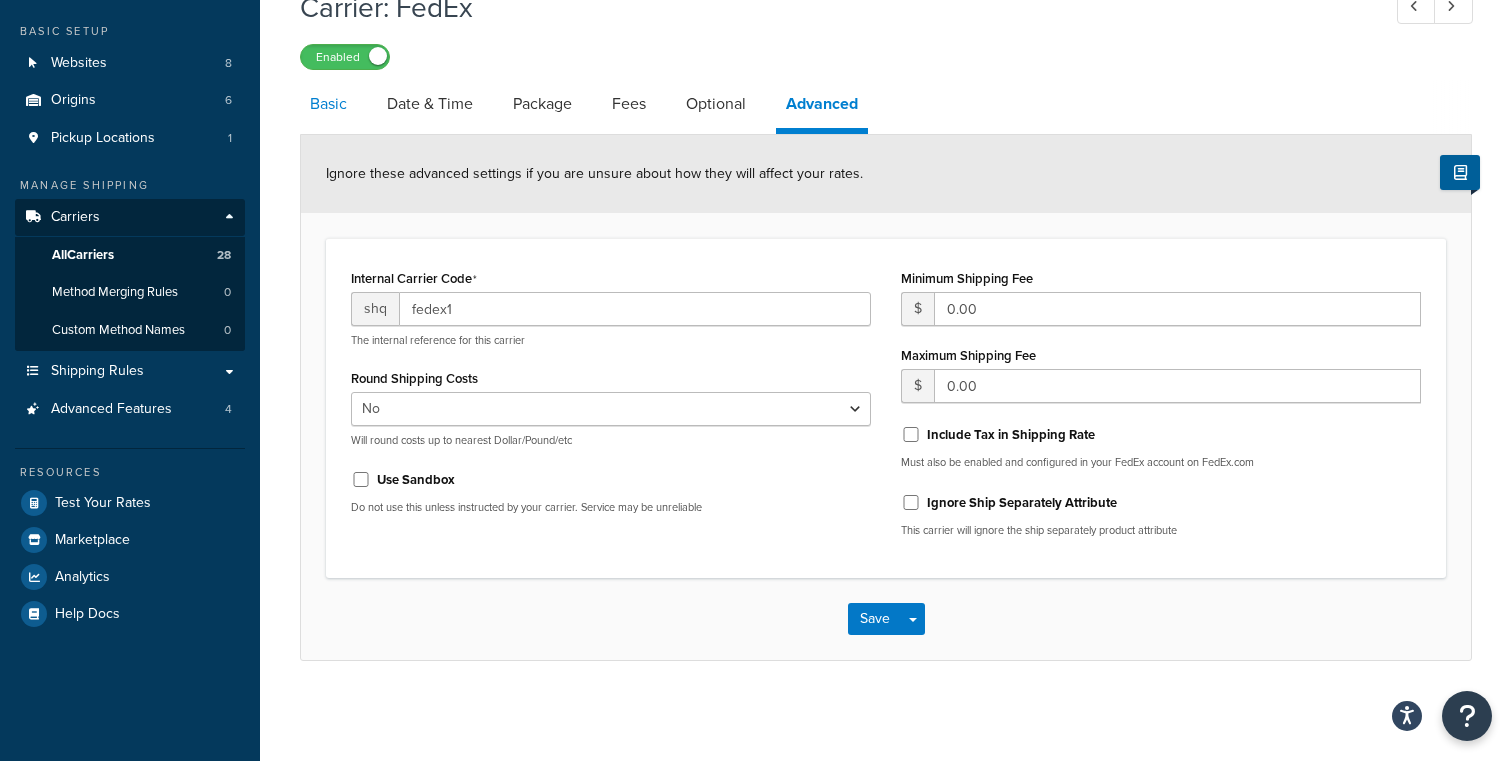 click on "Basic" at bounding box center [328, 104] 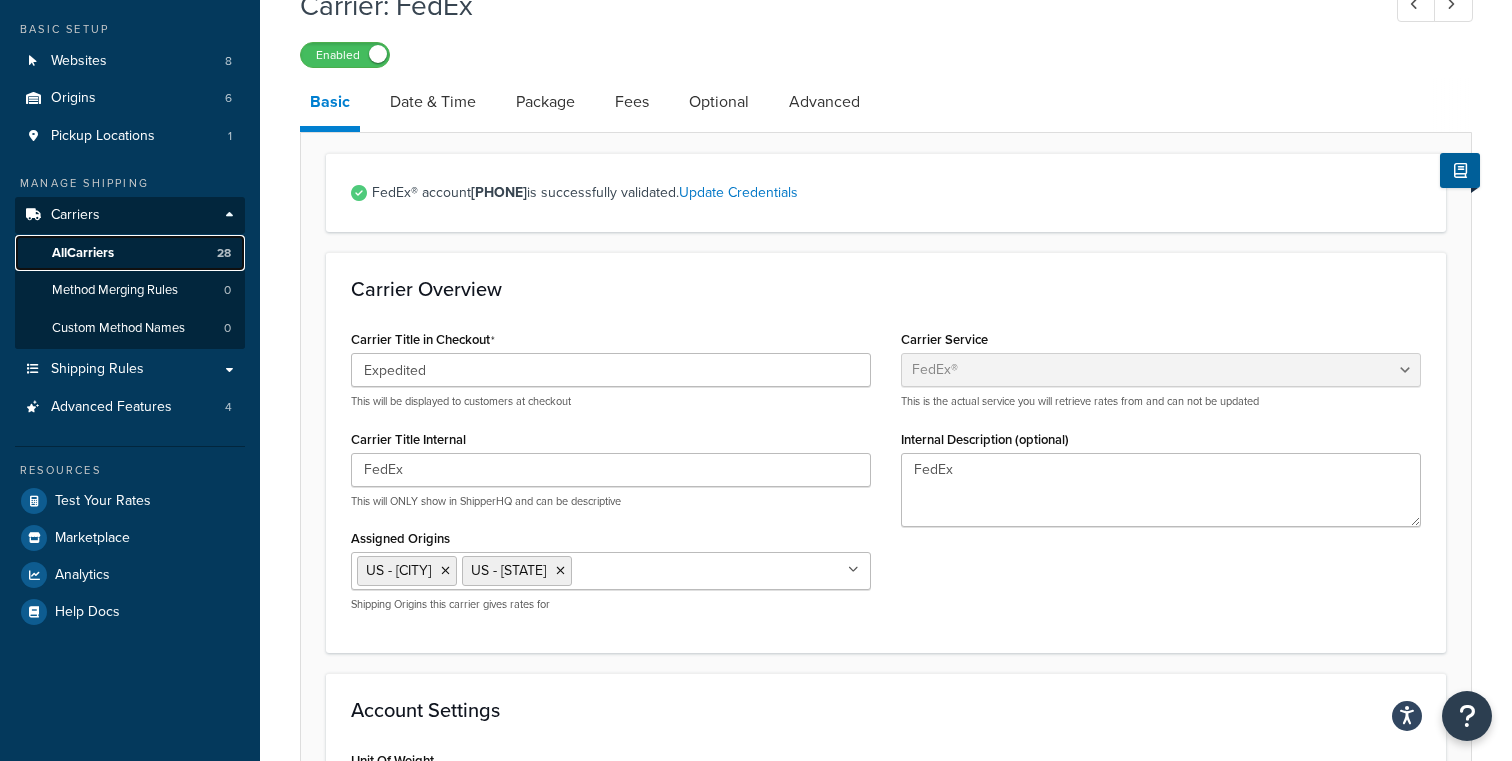click on "All  Carriers" at bounding box center [83, 253] 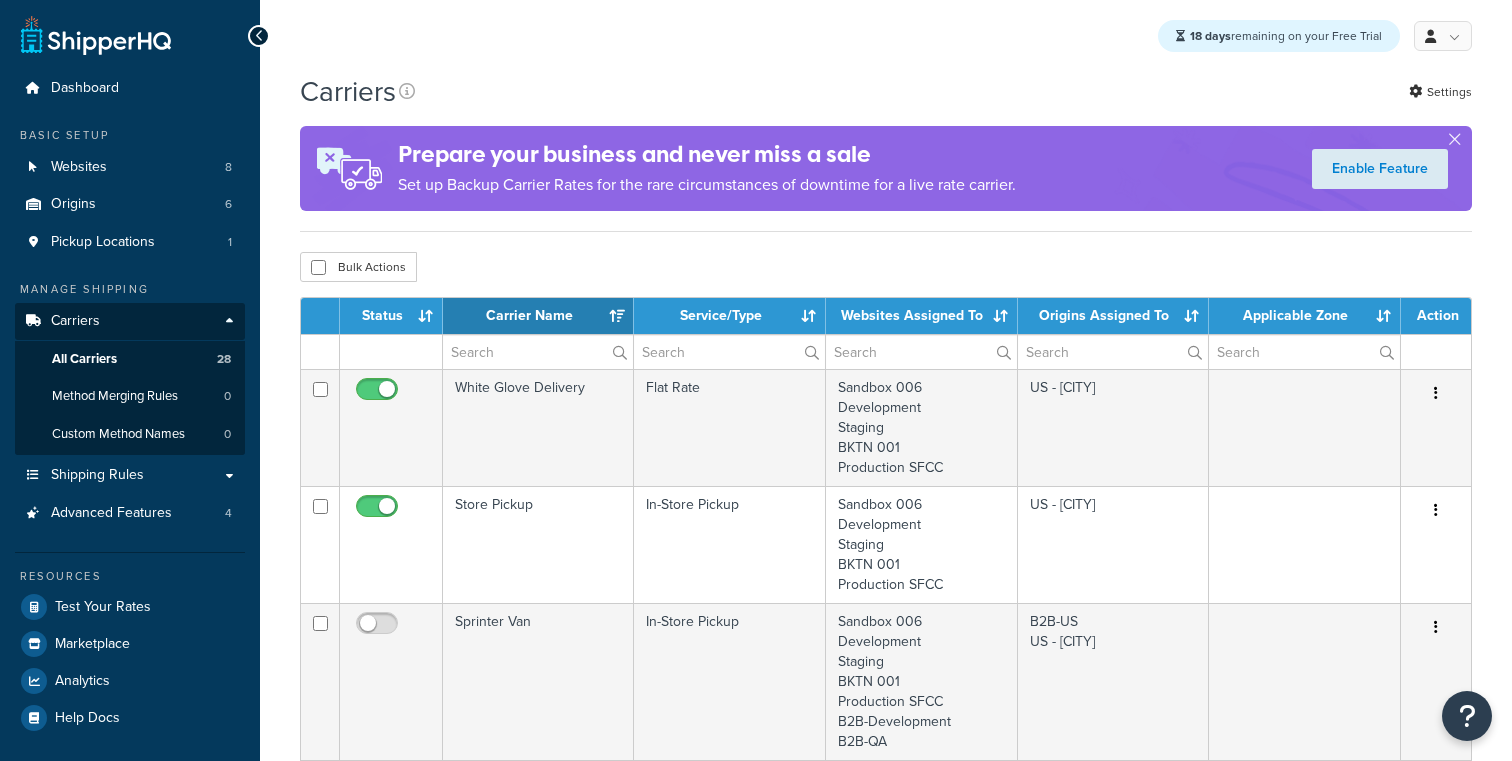 select on "15" 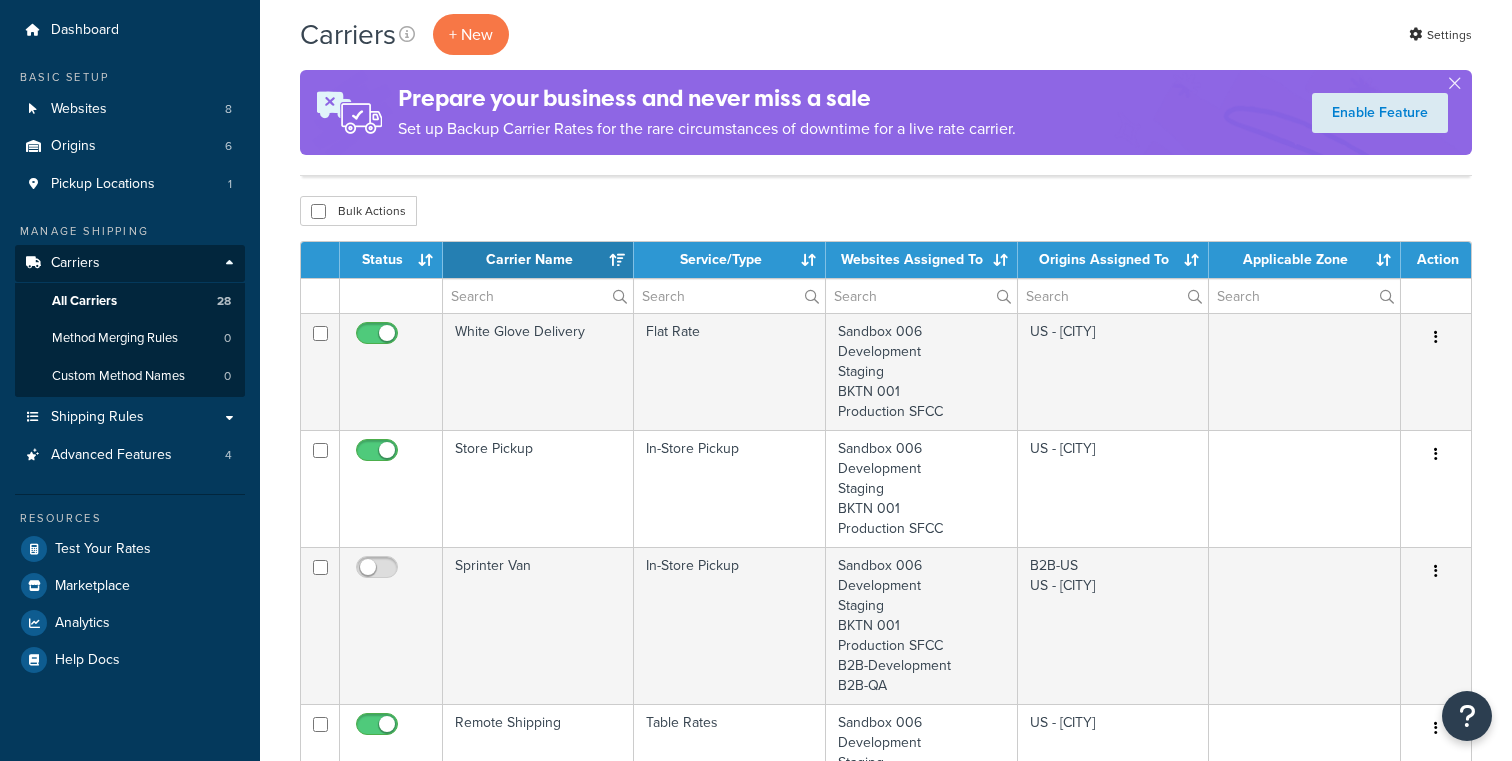 scroll, scrollTop: 162, scrollLeft: 0, axis: vertical 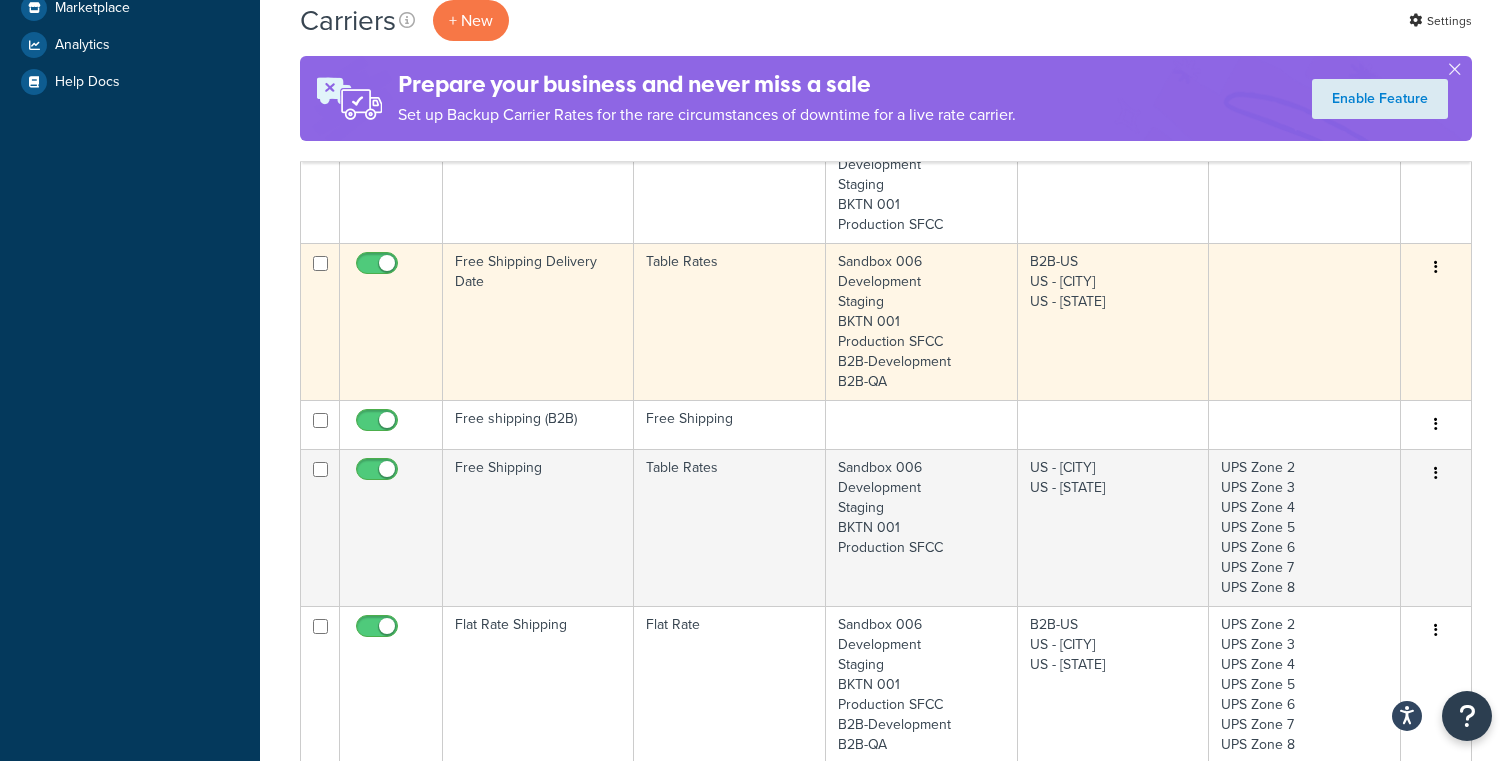 click on "Free Shipping Delivery Date" at bounding box center (538, 321) 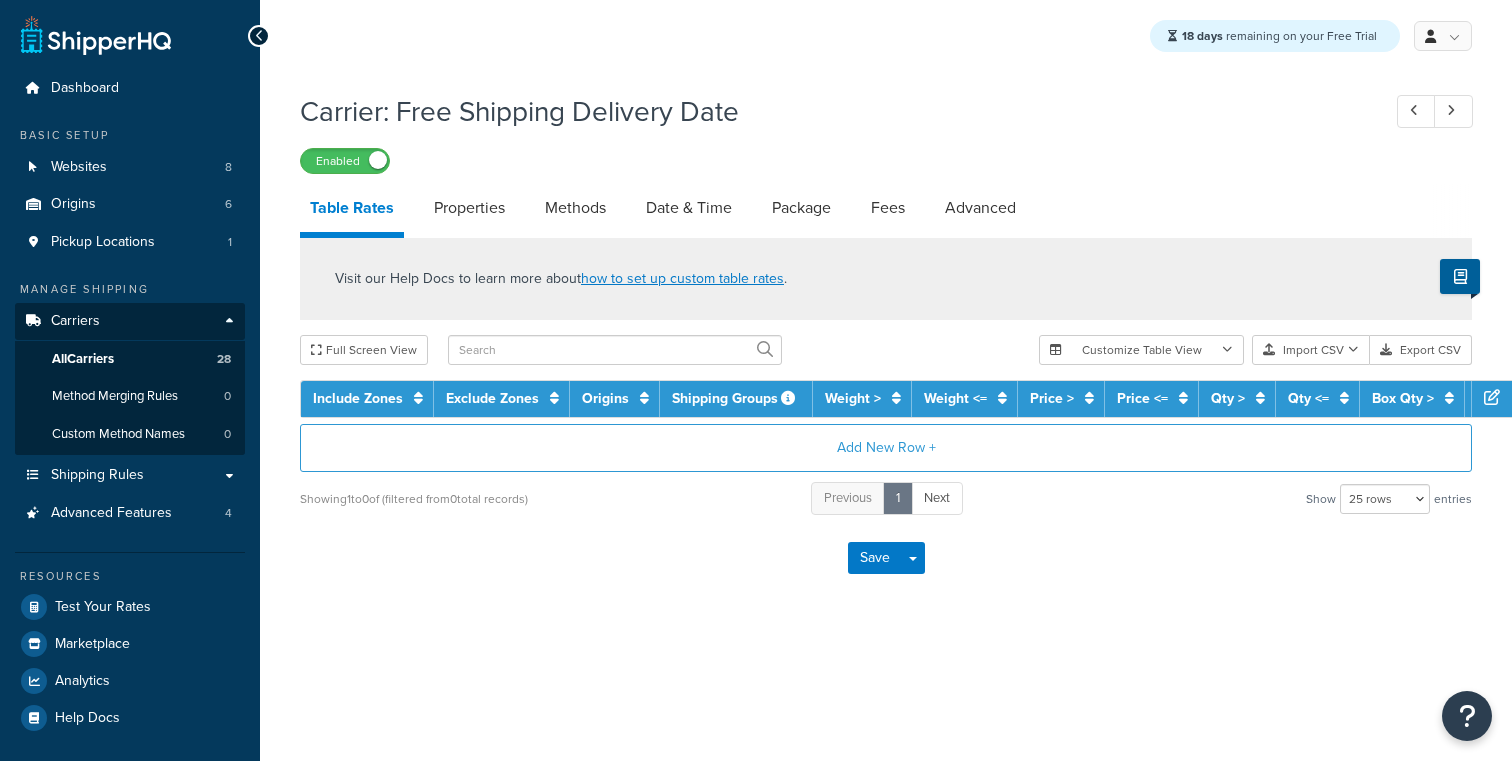 select on "25" 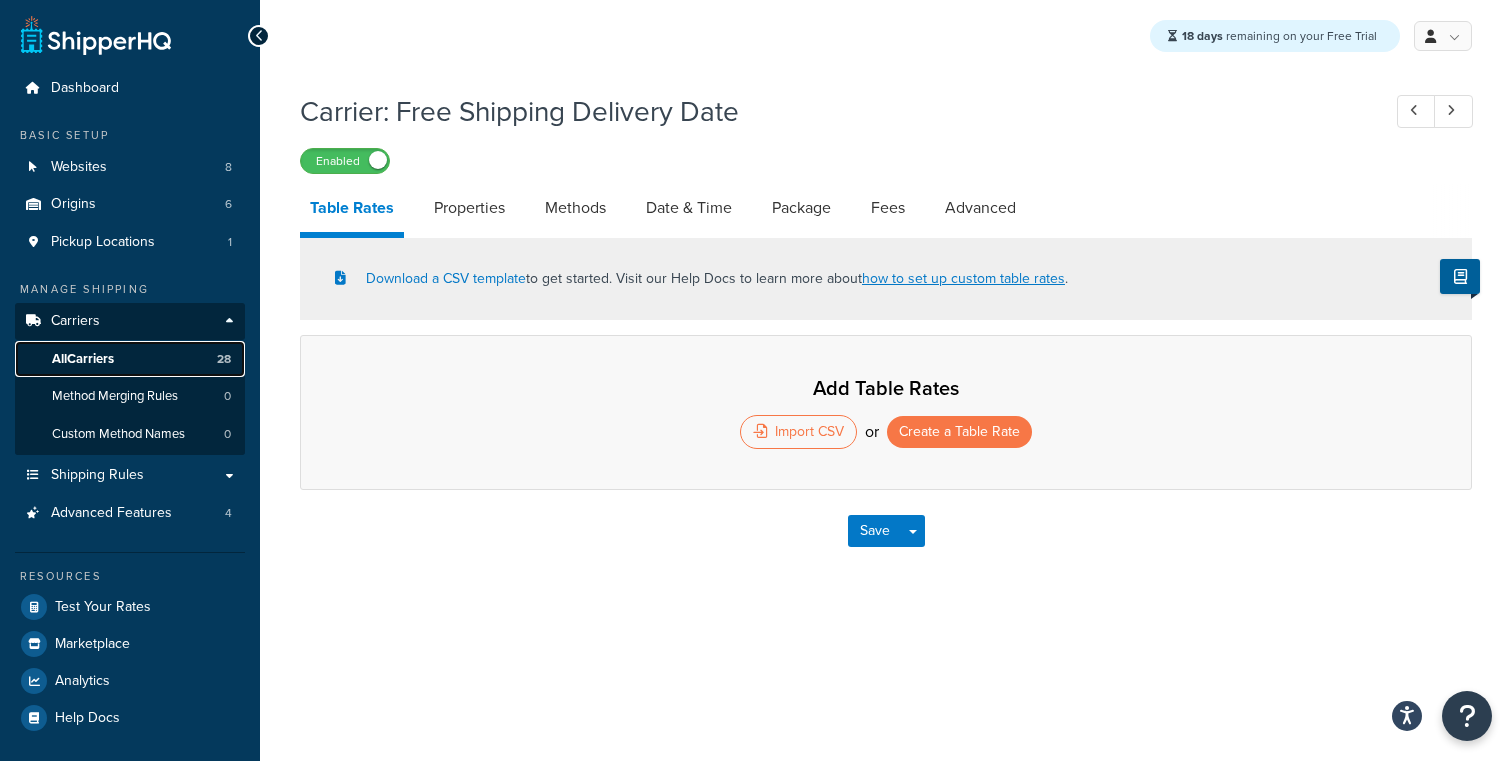 click on "All  Carriers 28" at bounding box center [130, 359] 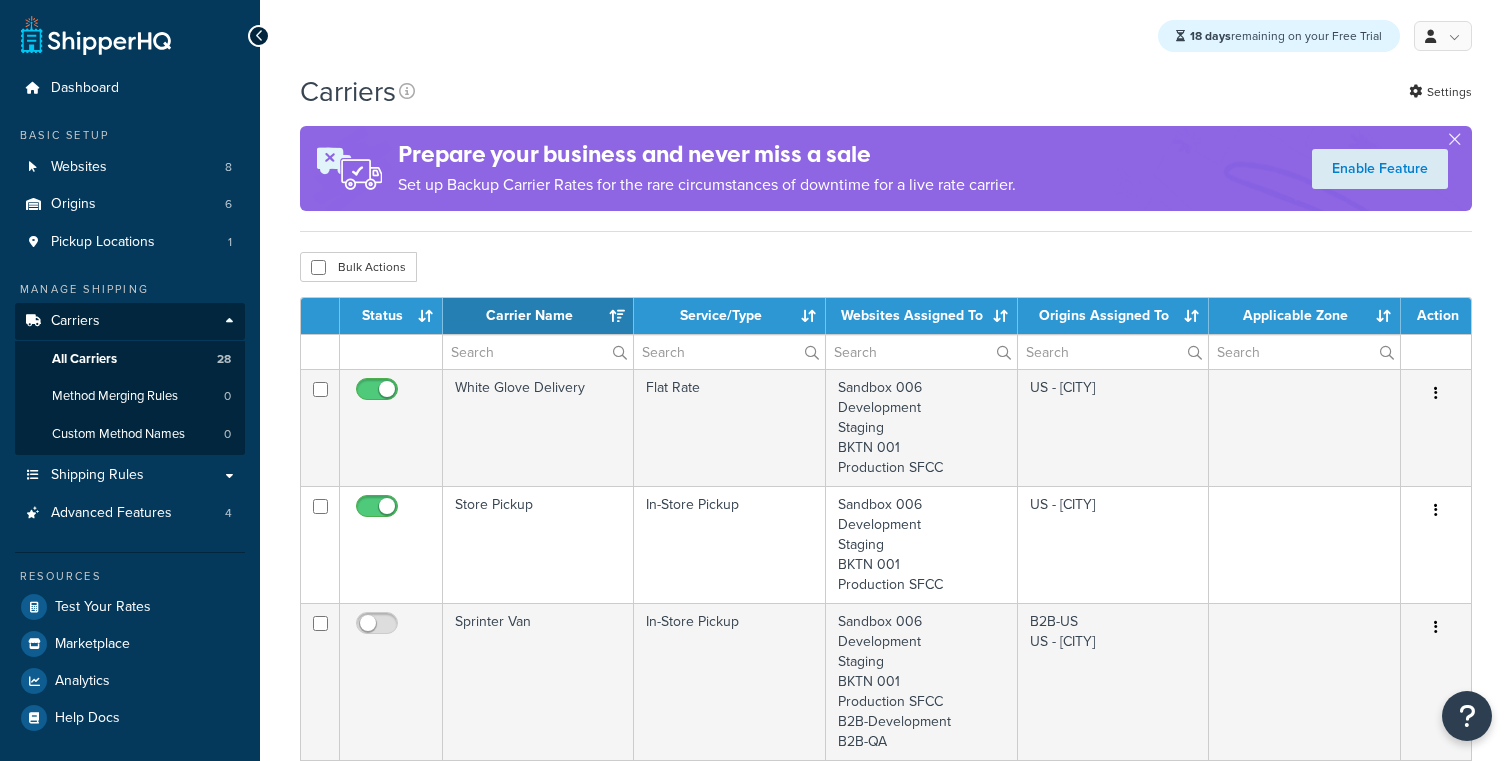 select on "15" 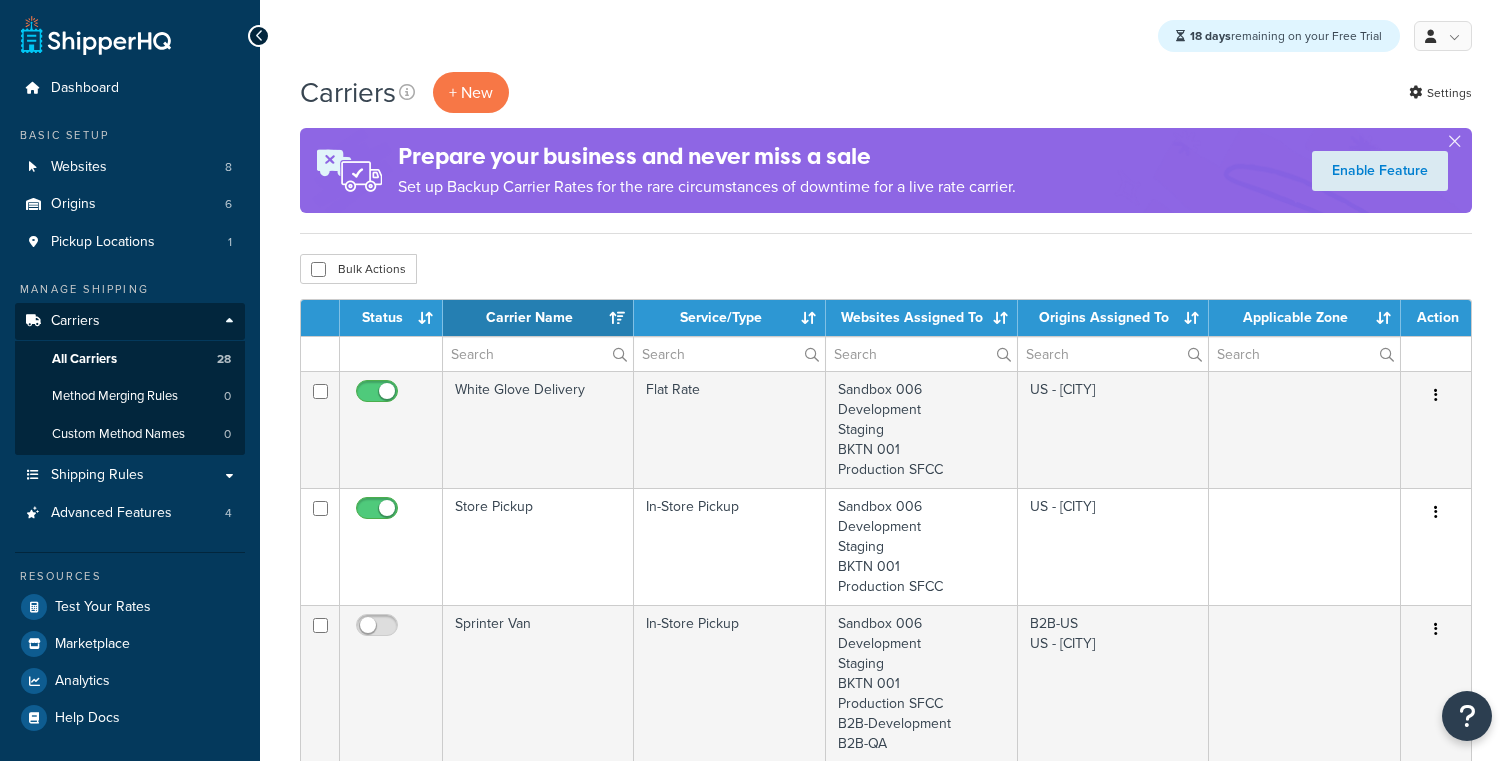 scroll, scrollTop: 54, scrollLeft: 0, axis: vertical 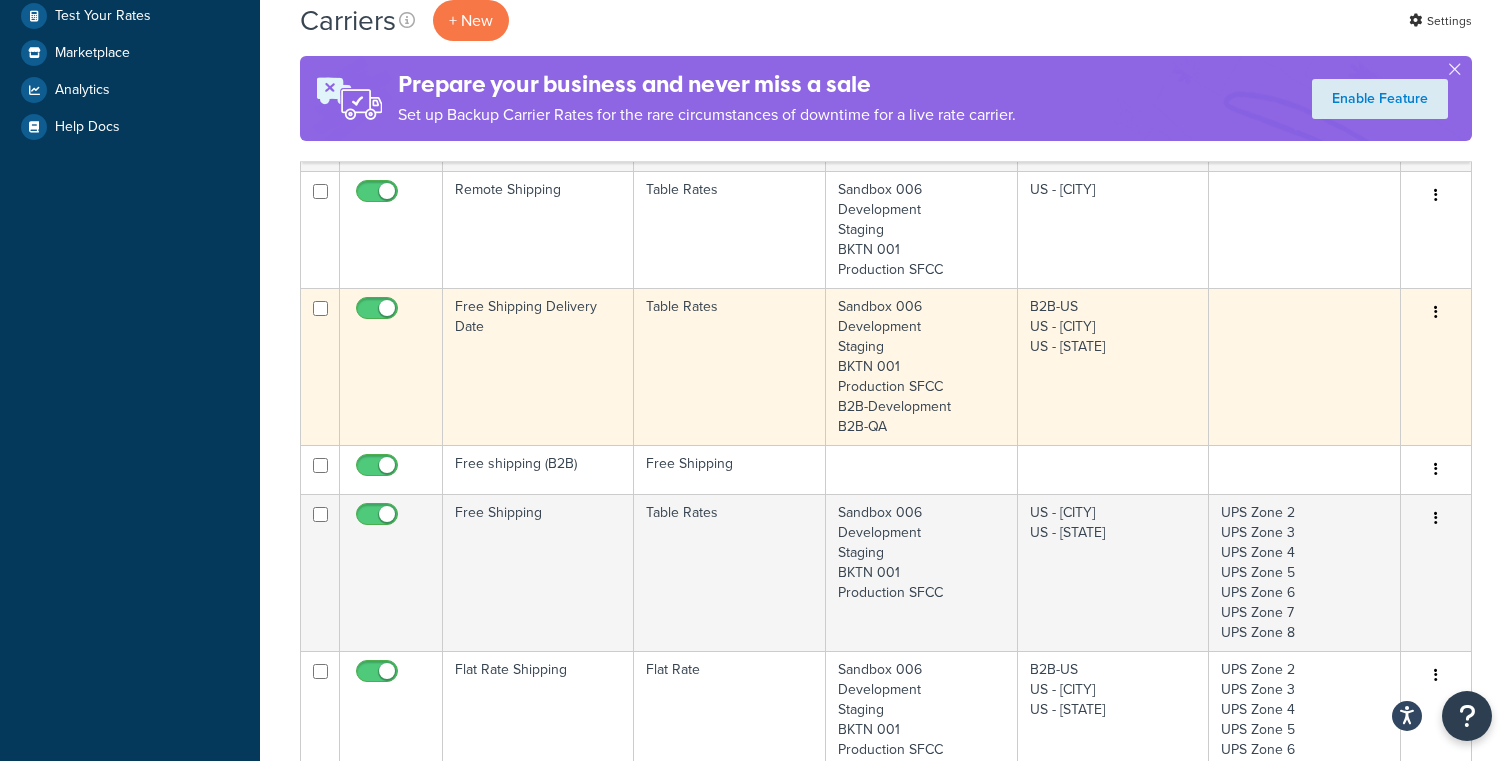click on "Free Shipping Delivery Date" at bounding box center [538, 366] 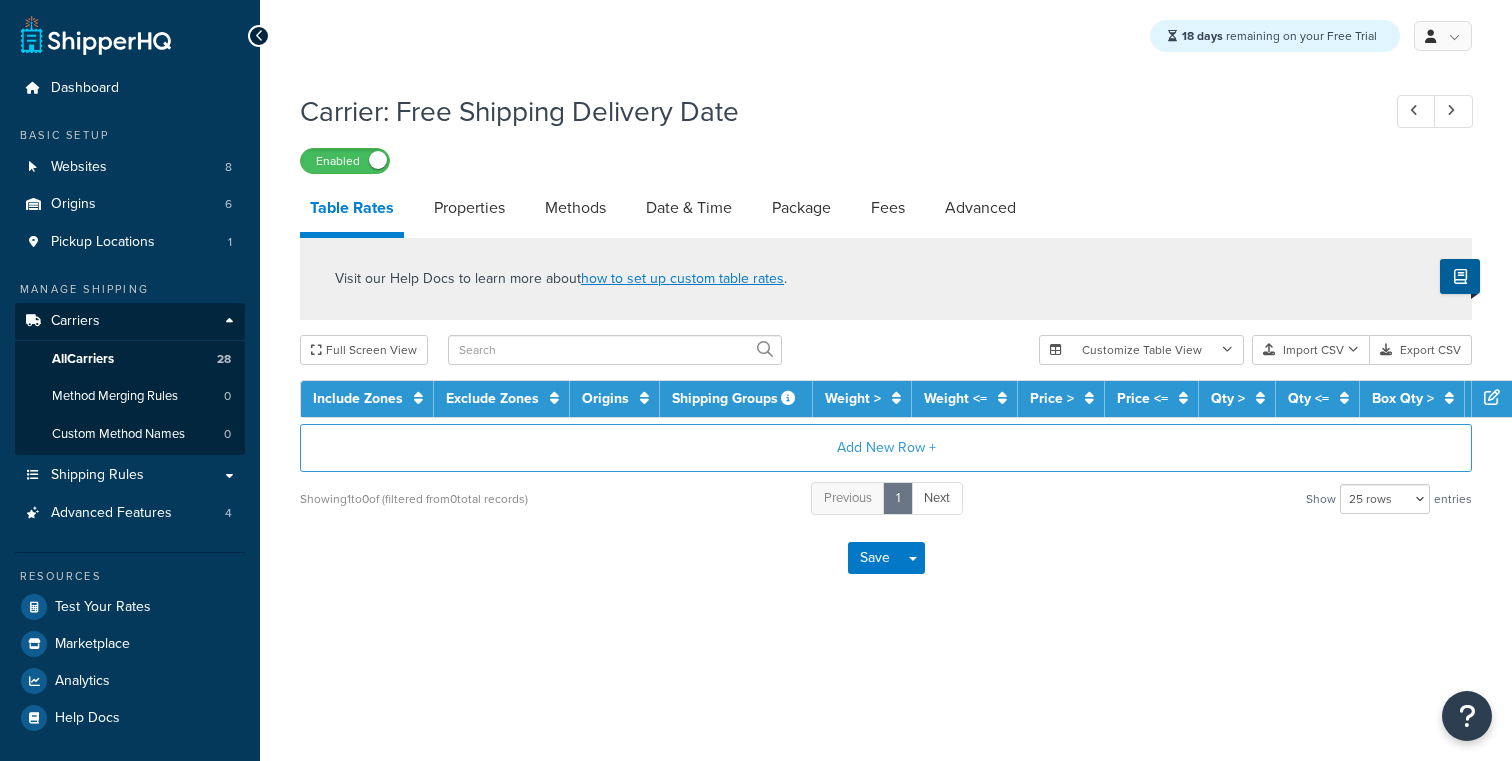 select on "25" 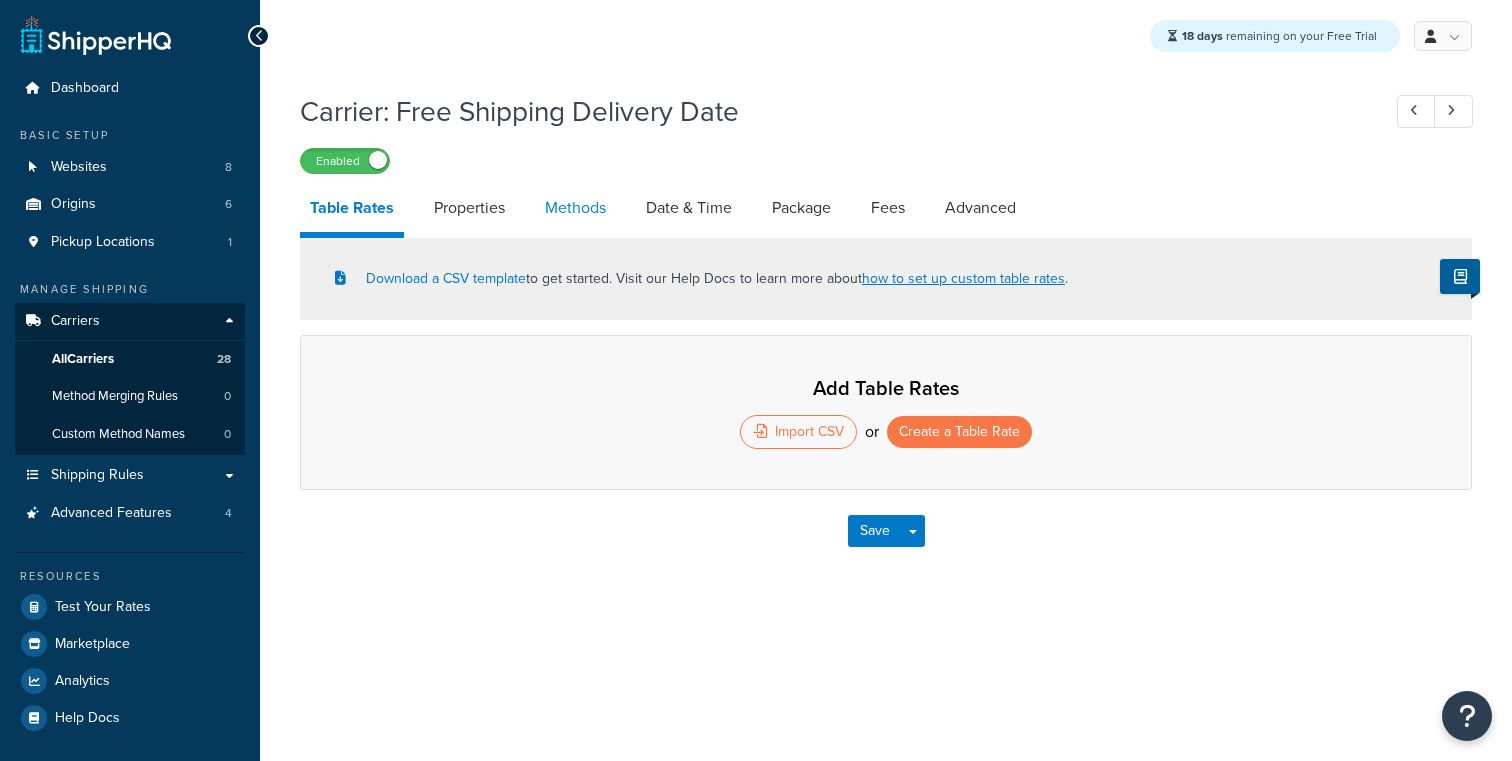scroll, scrollTop: 0, scrollLeft: 0, axis: both 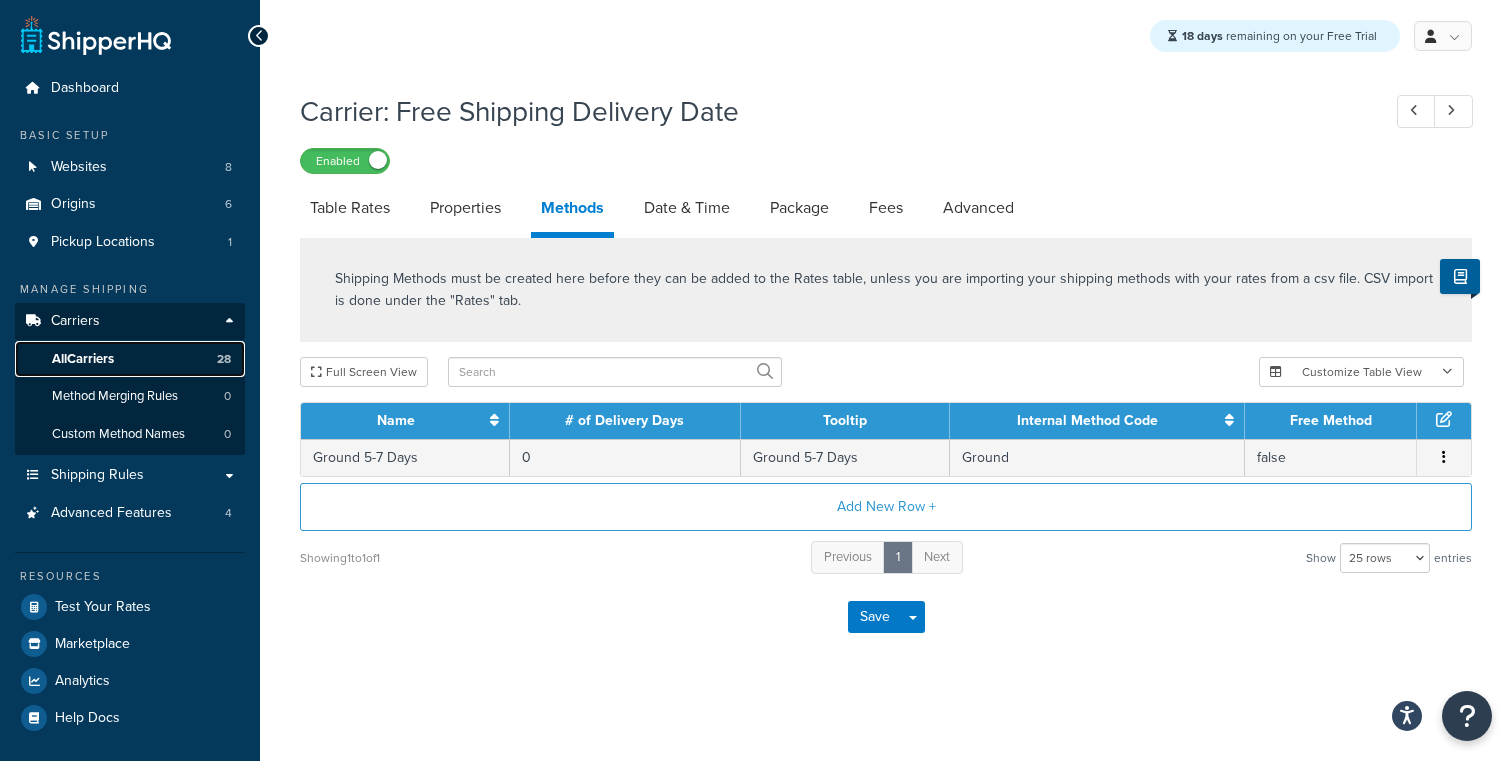 click on "All  Carriers" at bounding box center (83, 359) 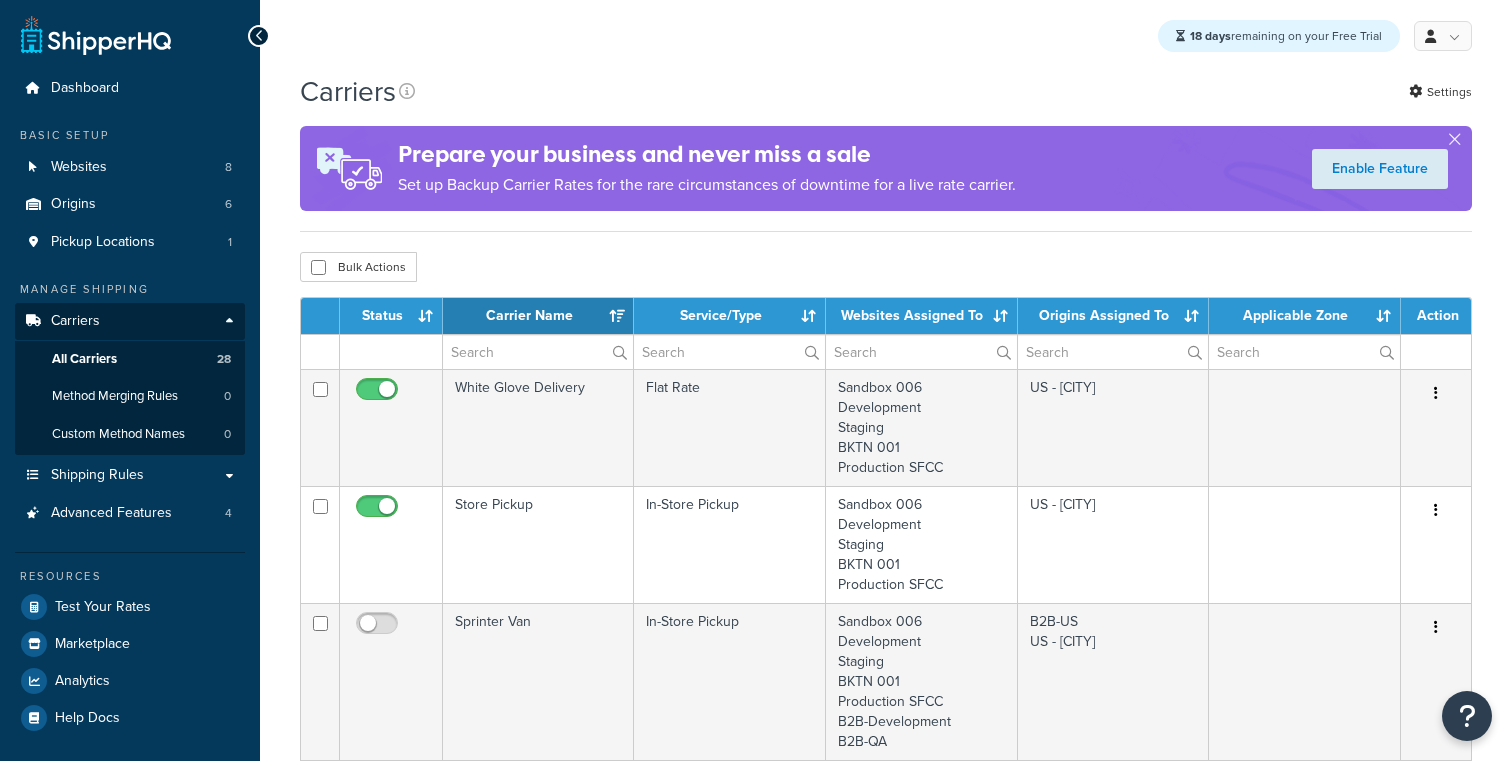 select on "15" 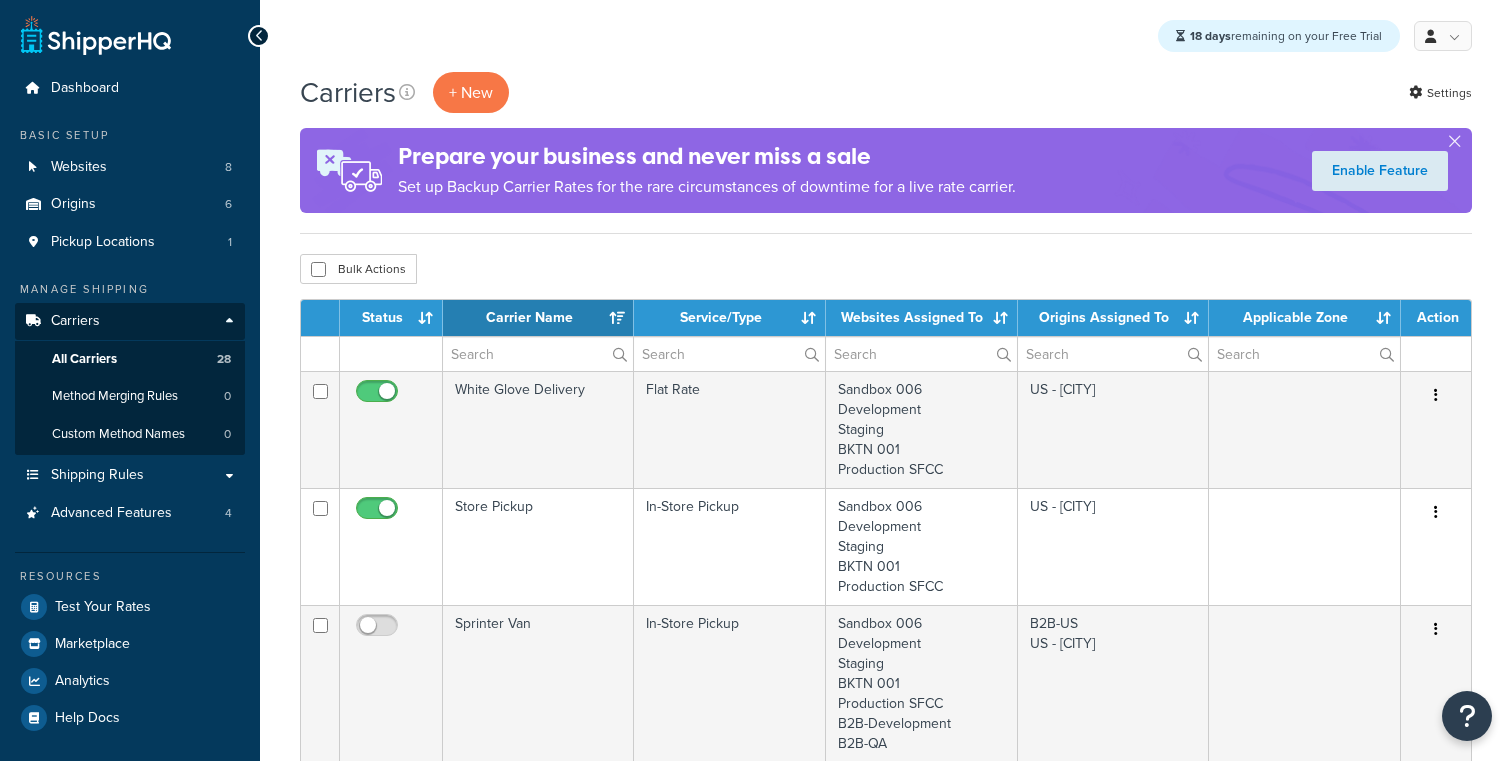 scroll, scrollTop: 44, scrollLeft: 0, axis: vertical 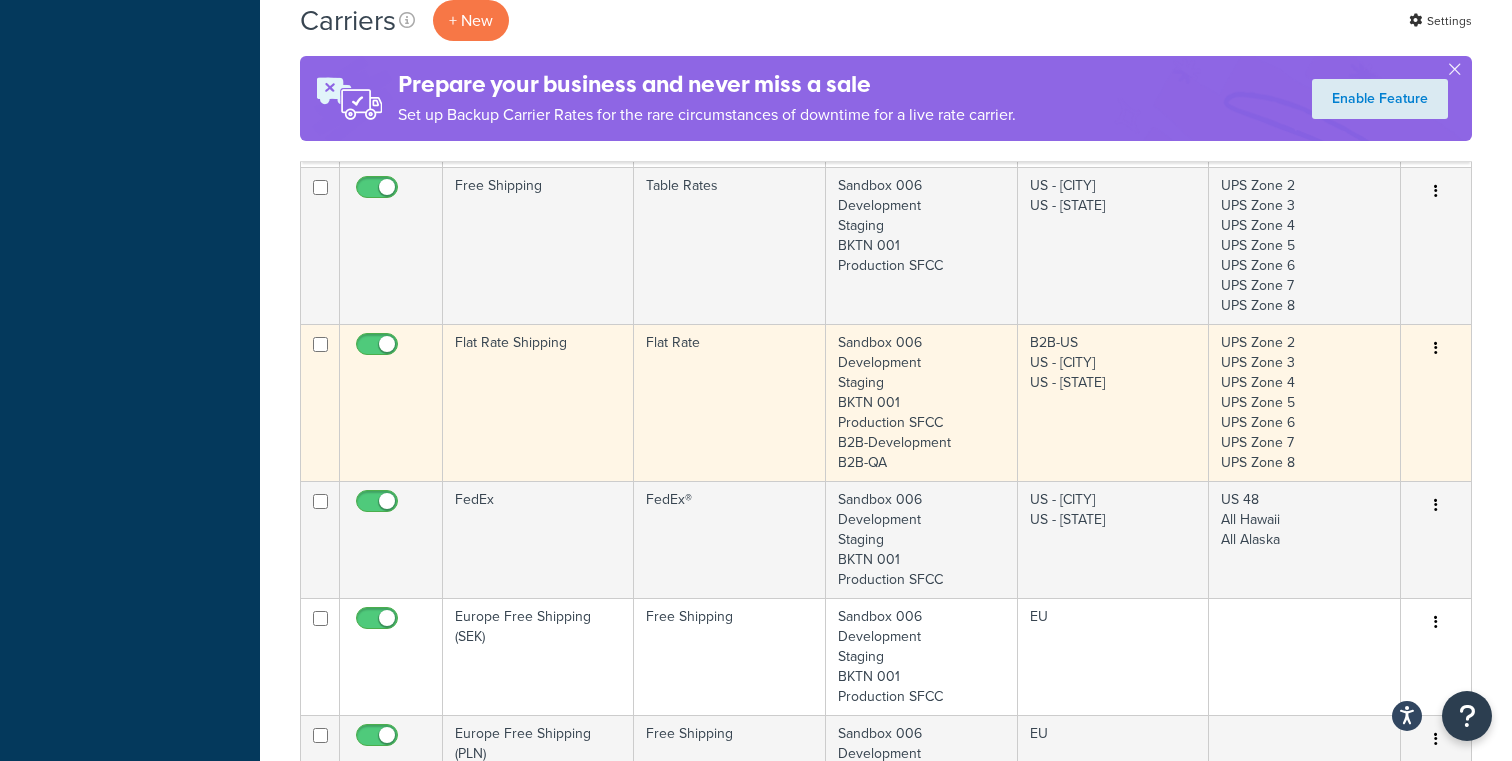 click on "Flat Rate Shipping" at bounding box center (538, 402) 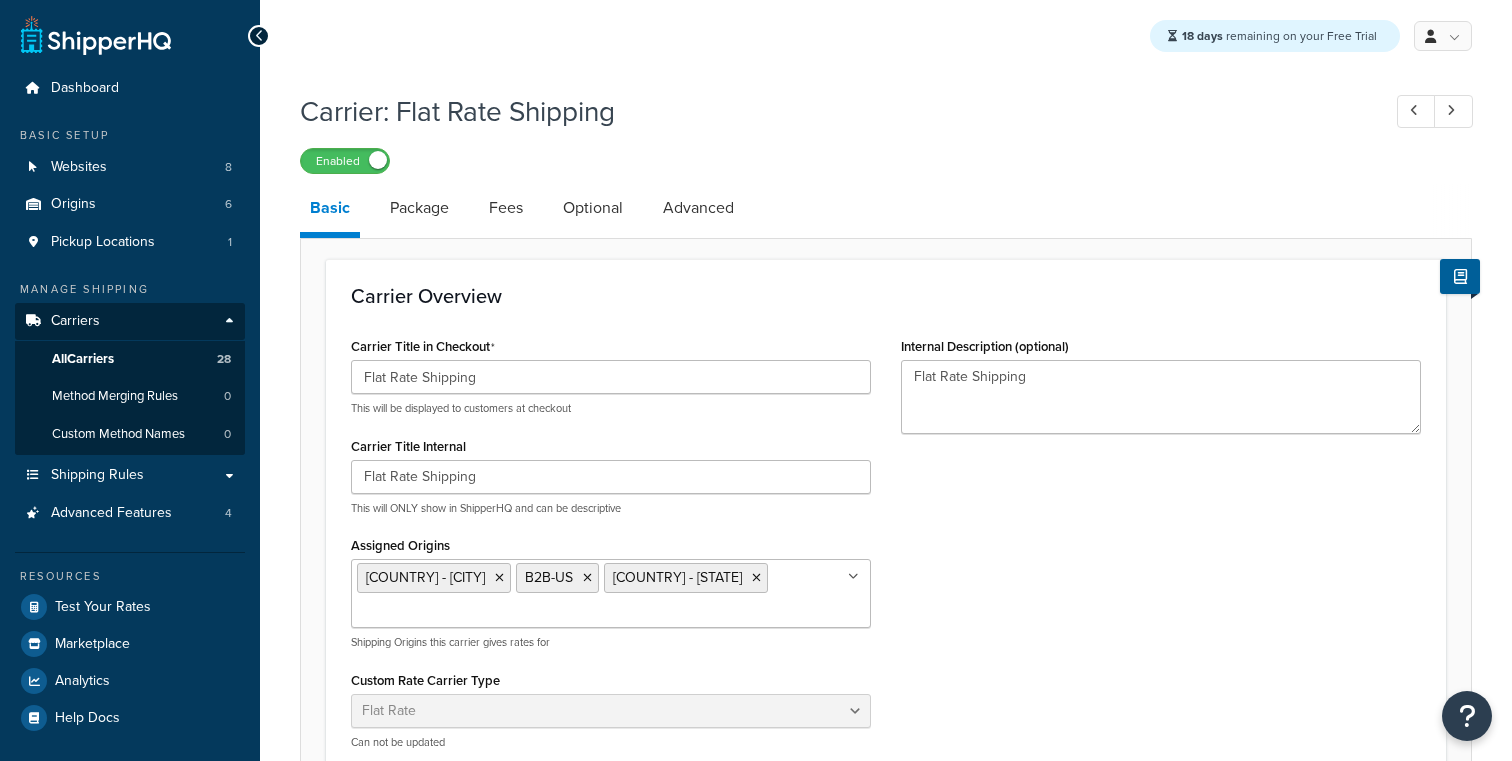 select on "flat" 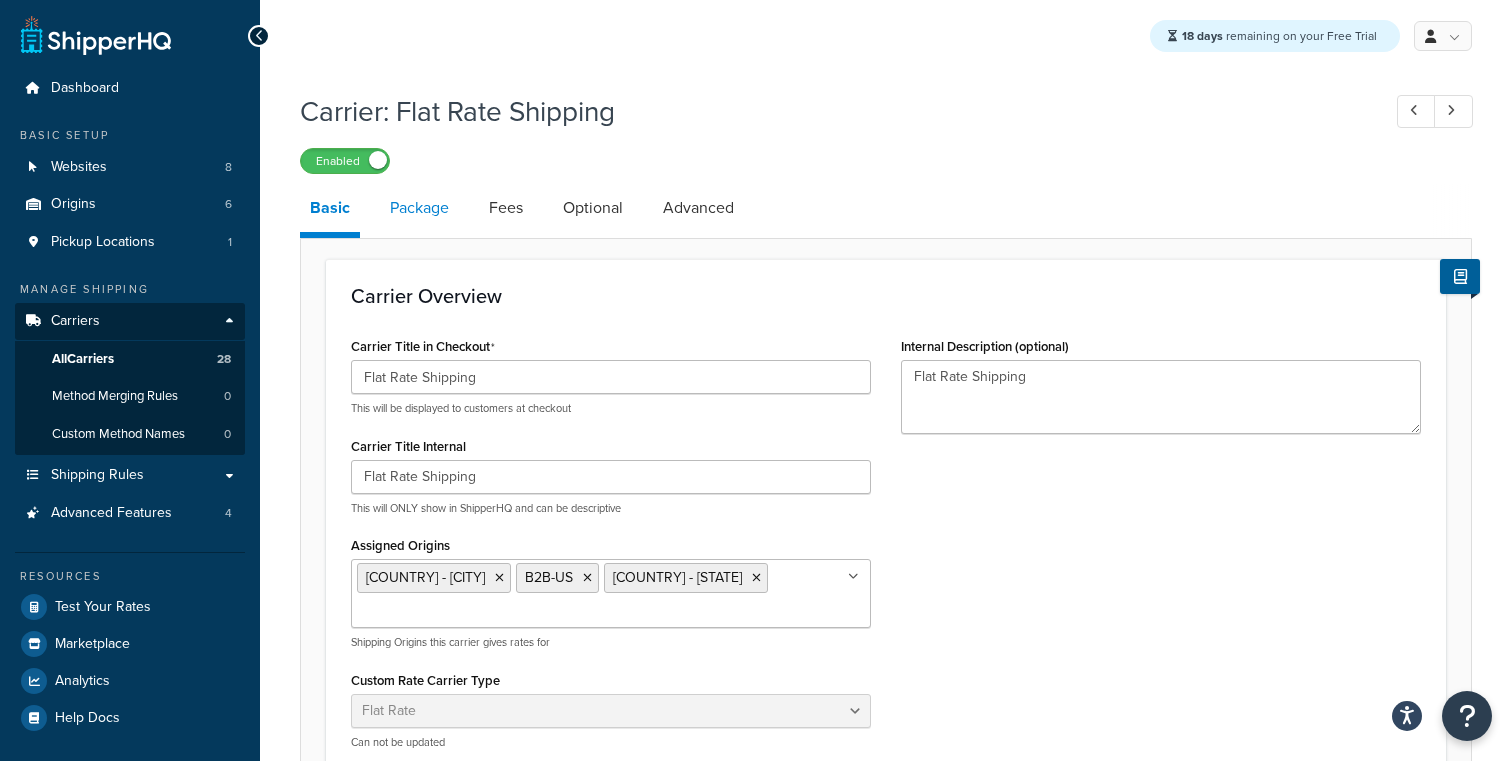 click on "Package" at bounding box center [419, 208] 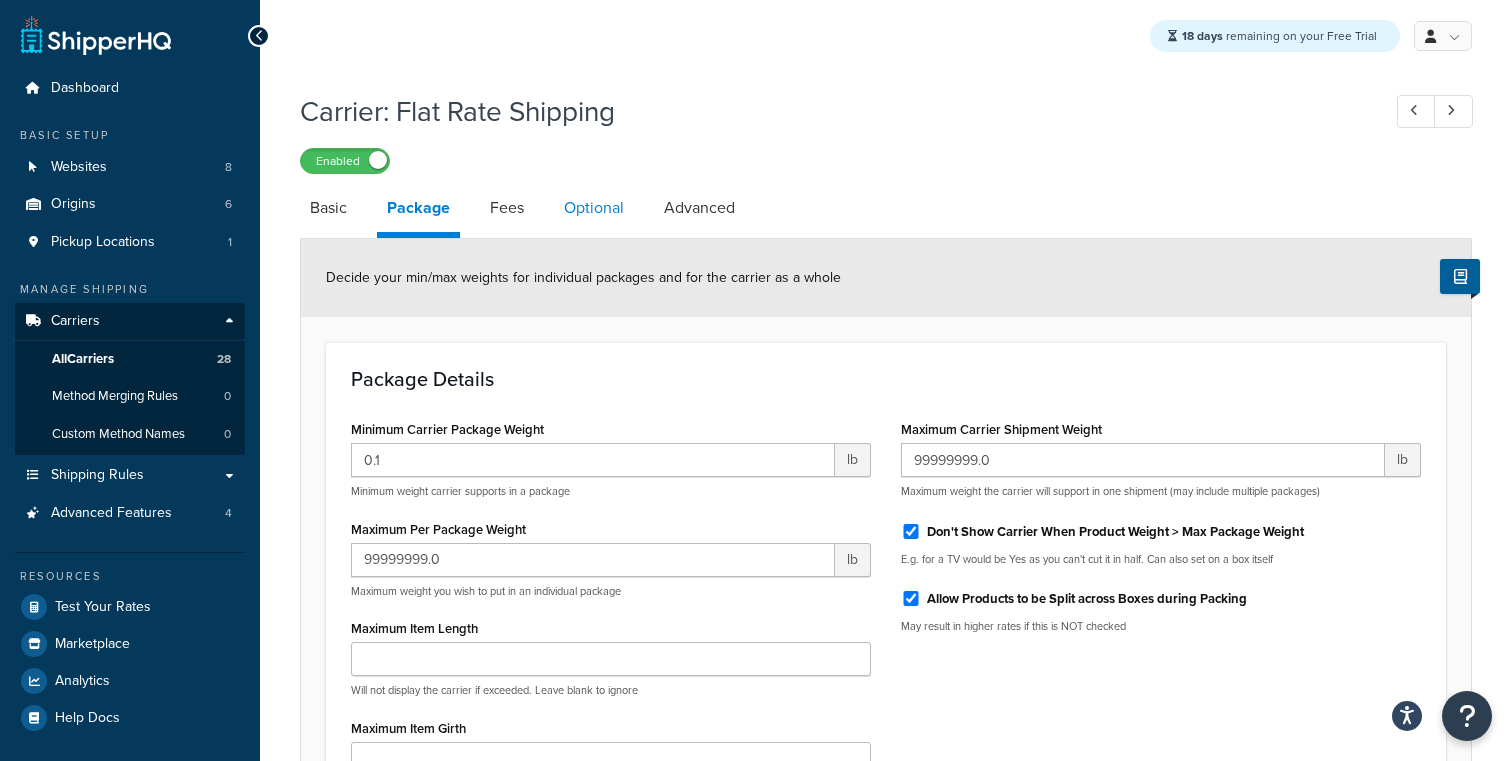 click on "Optional" at bounding box center [594, 208] 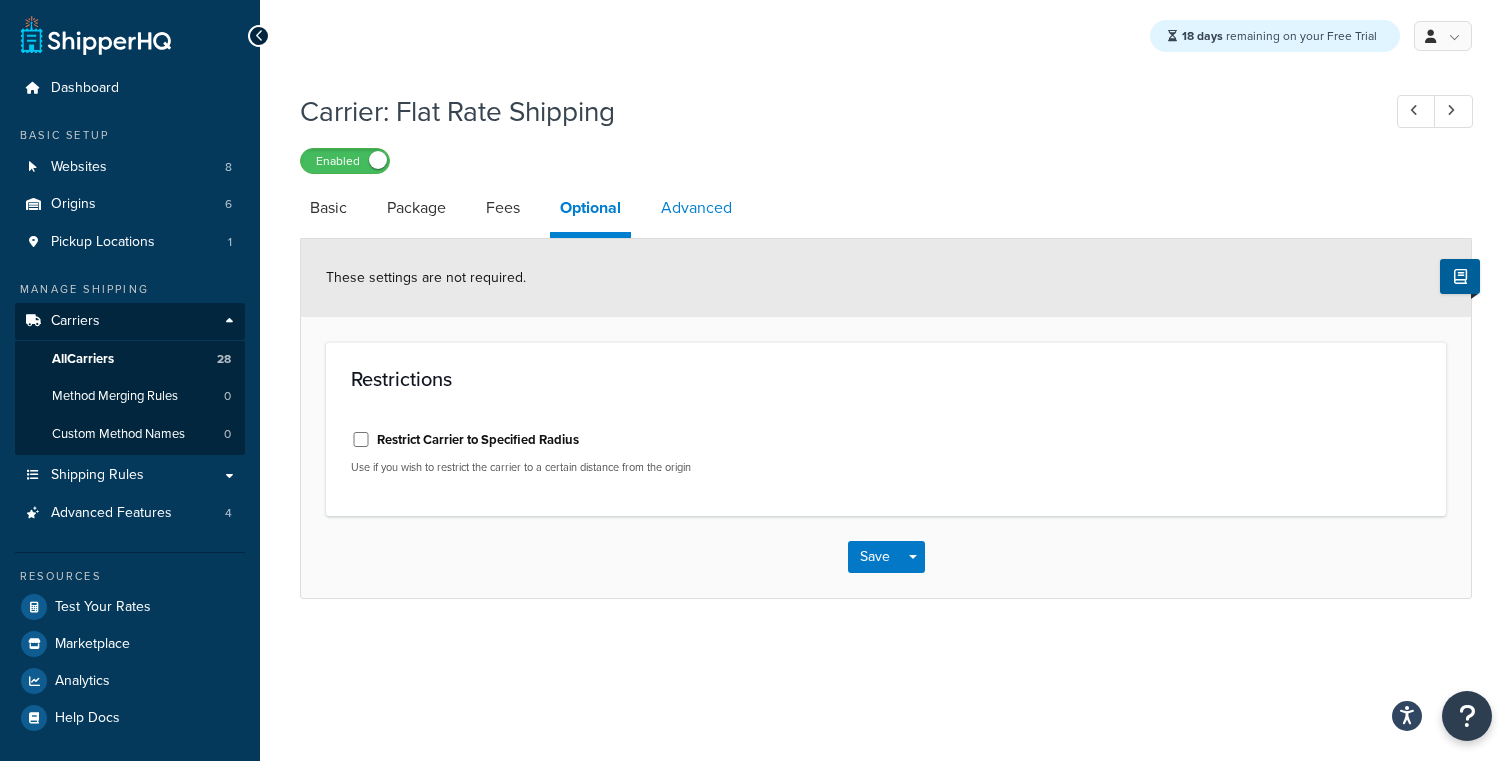 click on "Advanced" at bounding box center (696, 208) 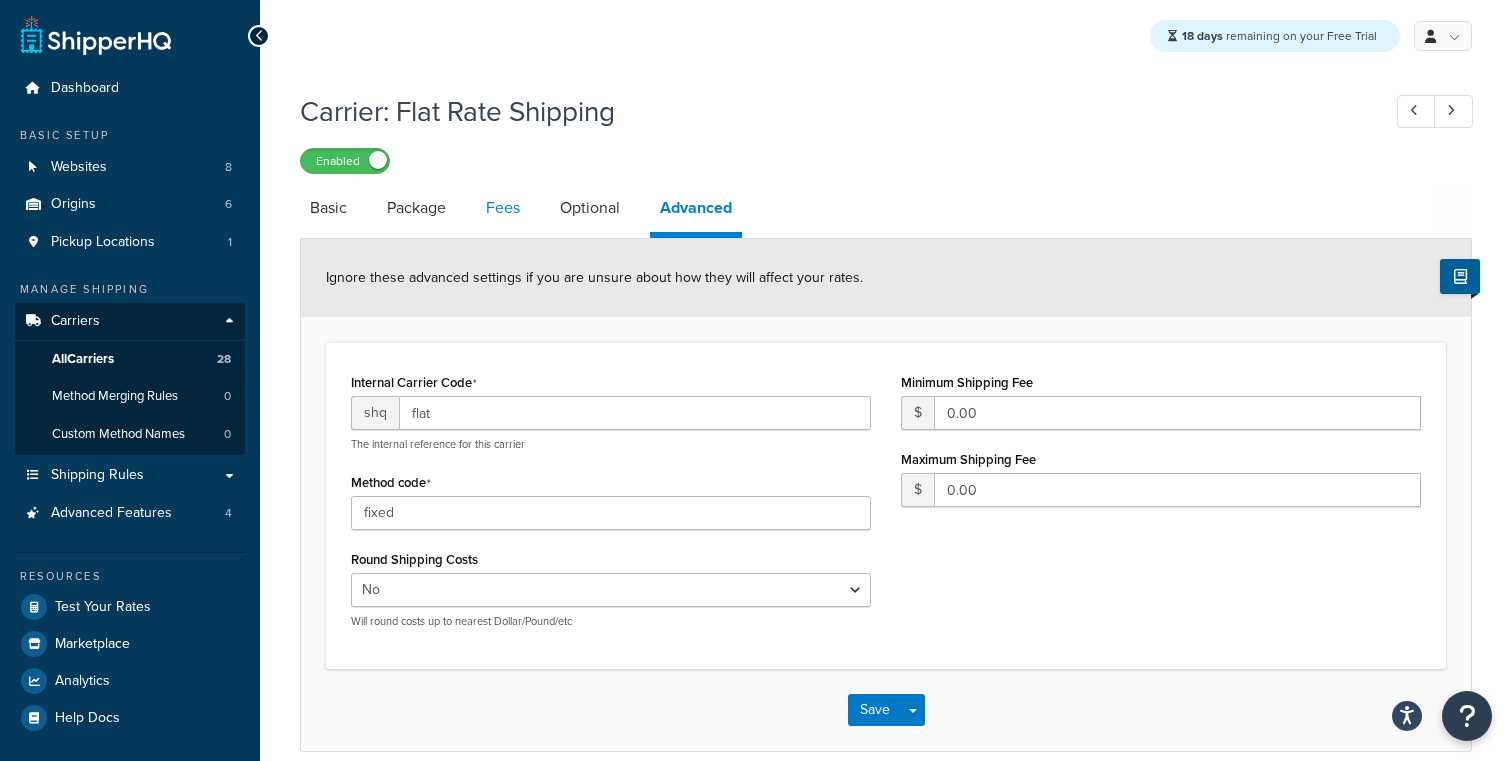 click on "Fees" at bounding box center (503, 208) 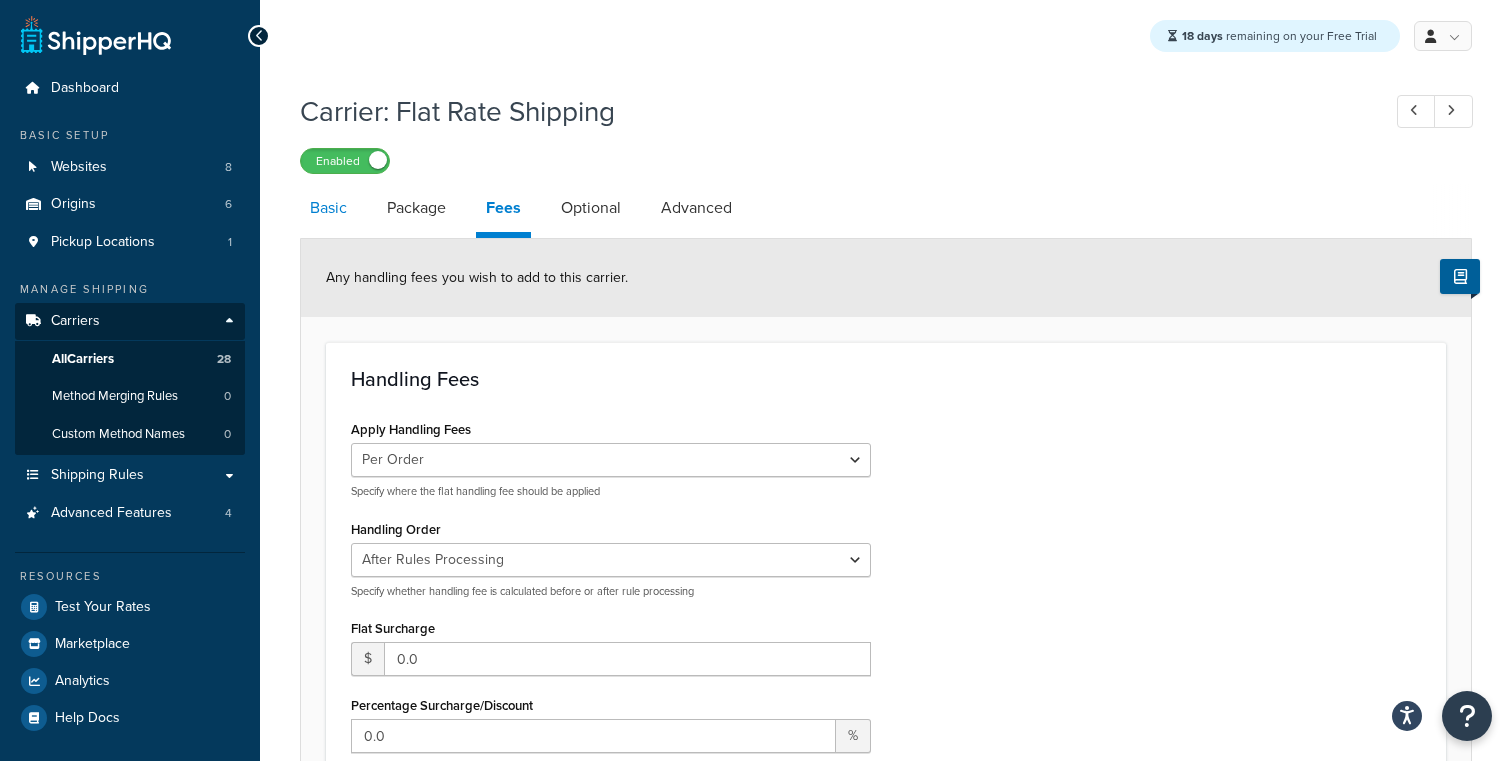 click on "Basic" at bounding box center [328, 208] 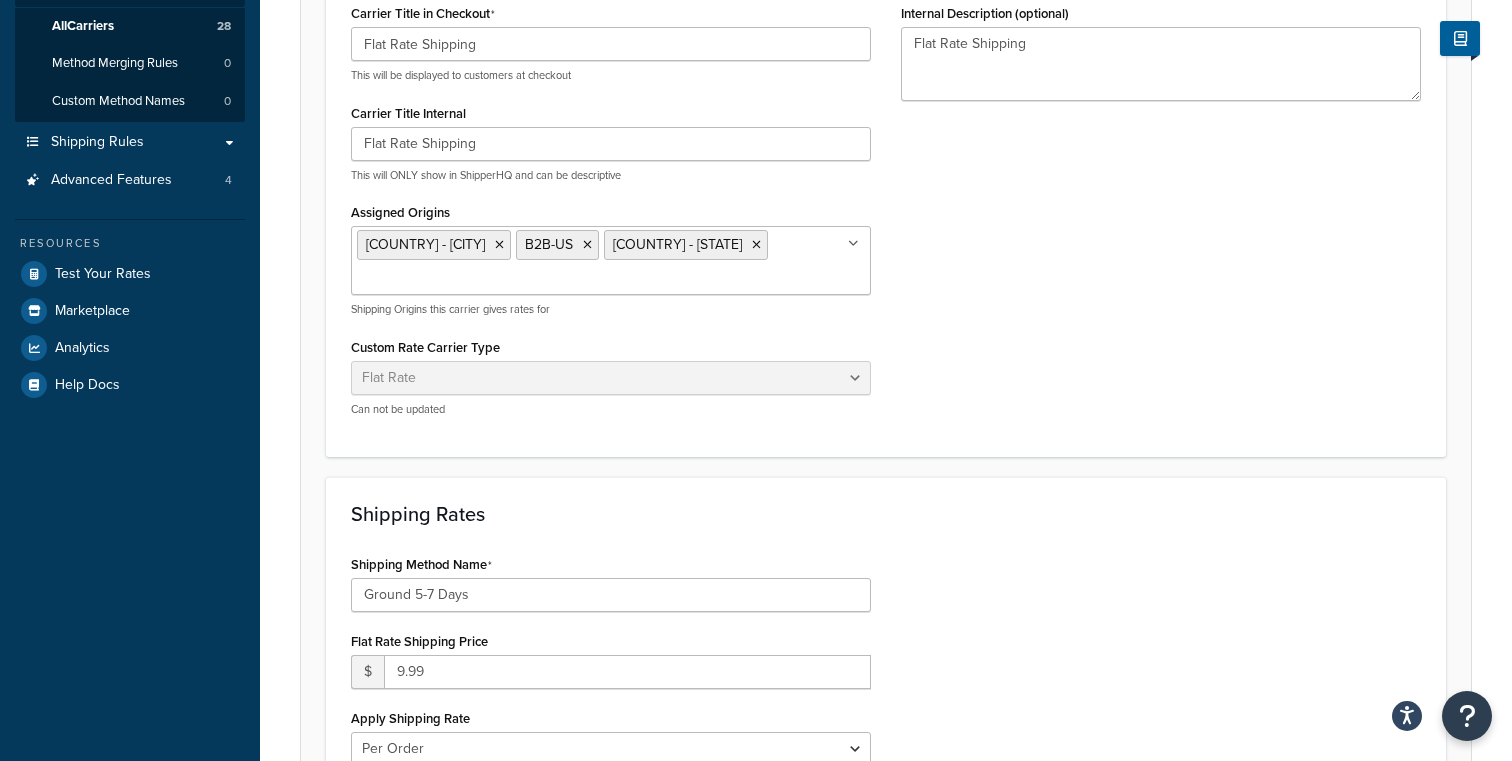 scroll, scrollTop: 262, scrollLeft: 0, axis: vertical 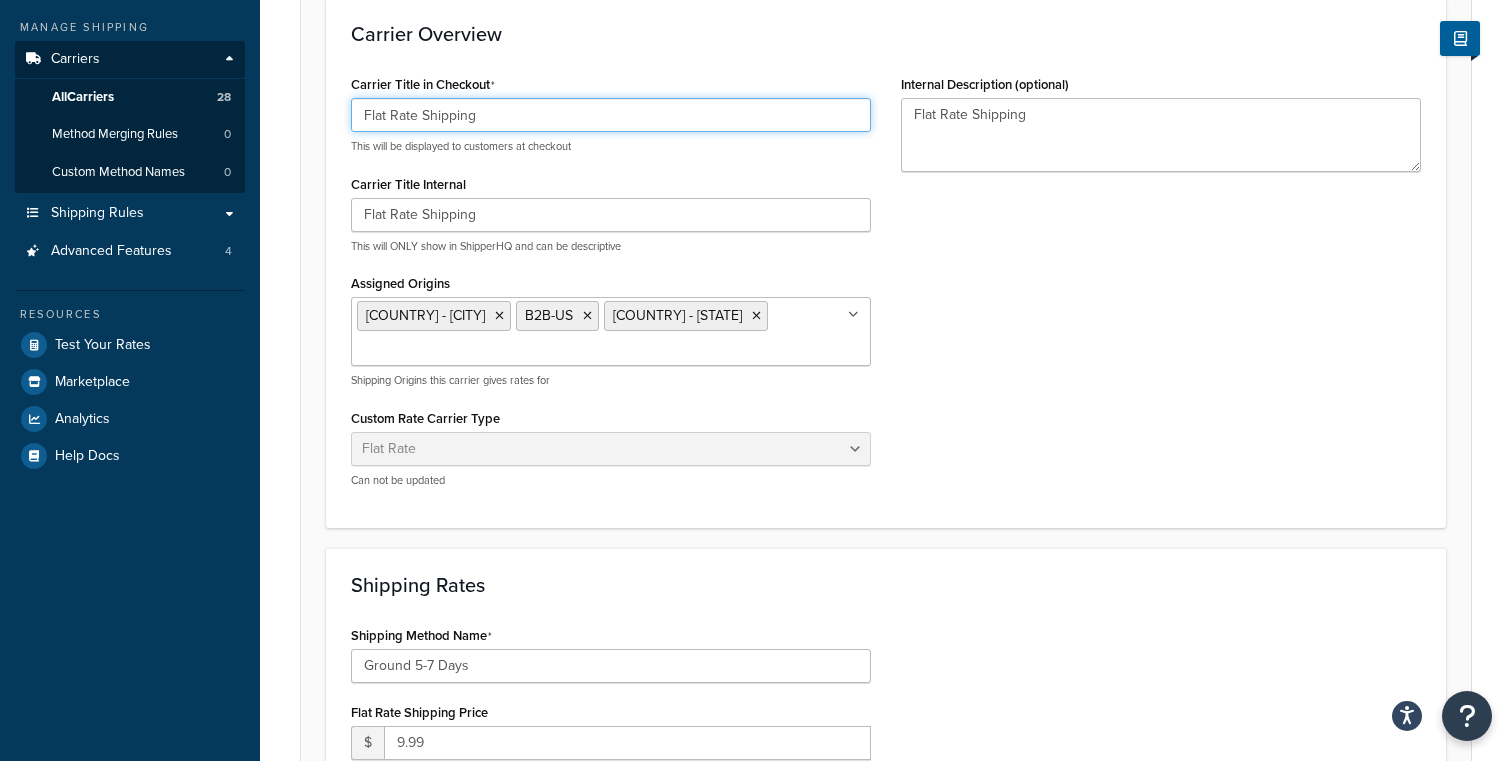 drag, startPoint x: 360, startPoint y: 114, endPoint x: 515, endPoint y: 114, distance: 155 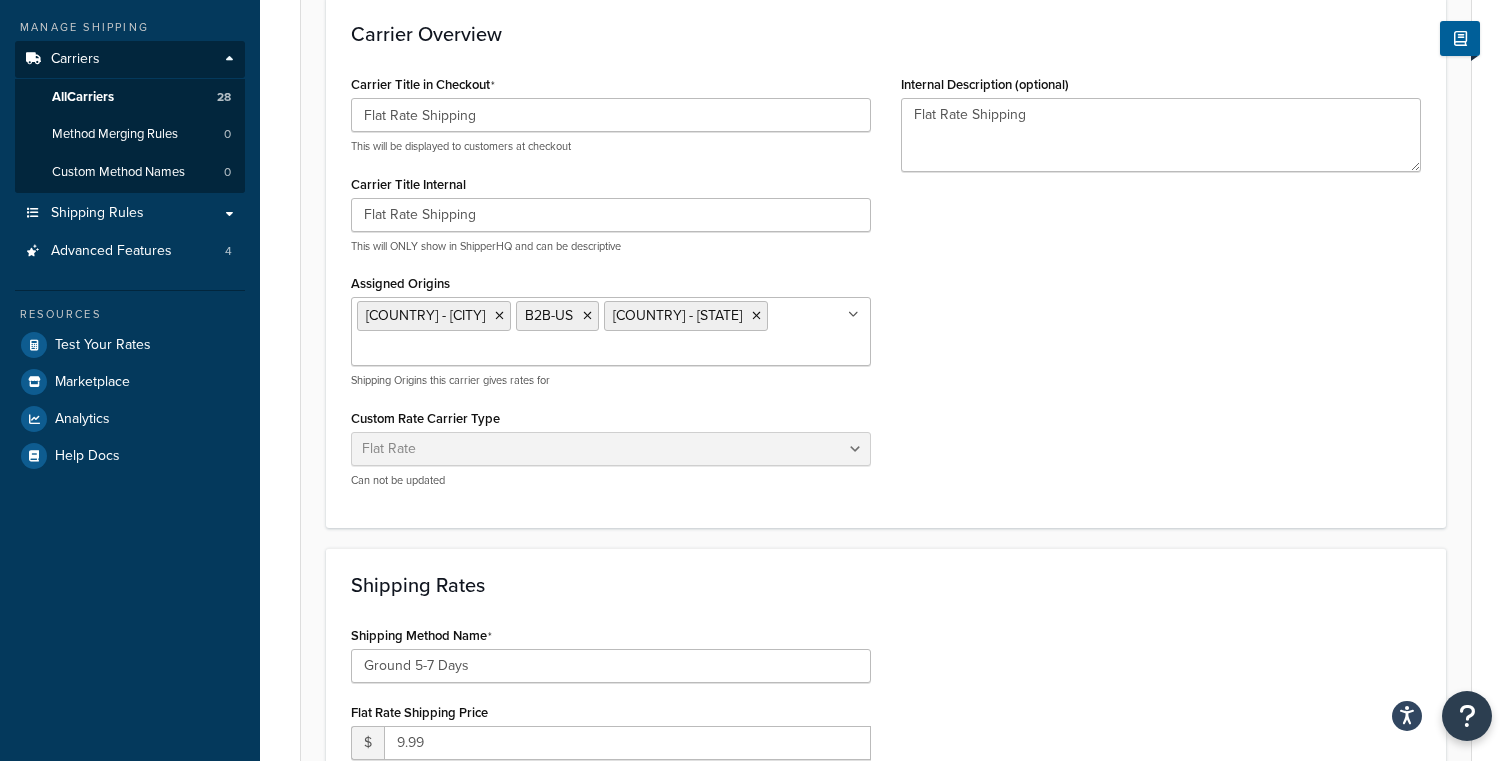 click on "Carrier Title in Checkout   Flat Rate Shipping This will be displayed to customers at checkout" at bounding box center [611, 112] 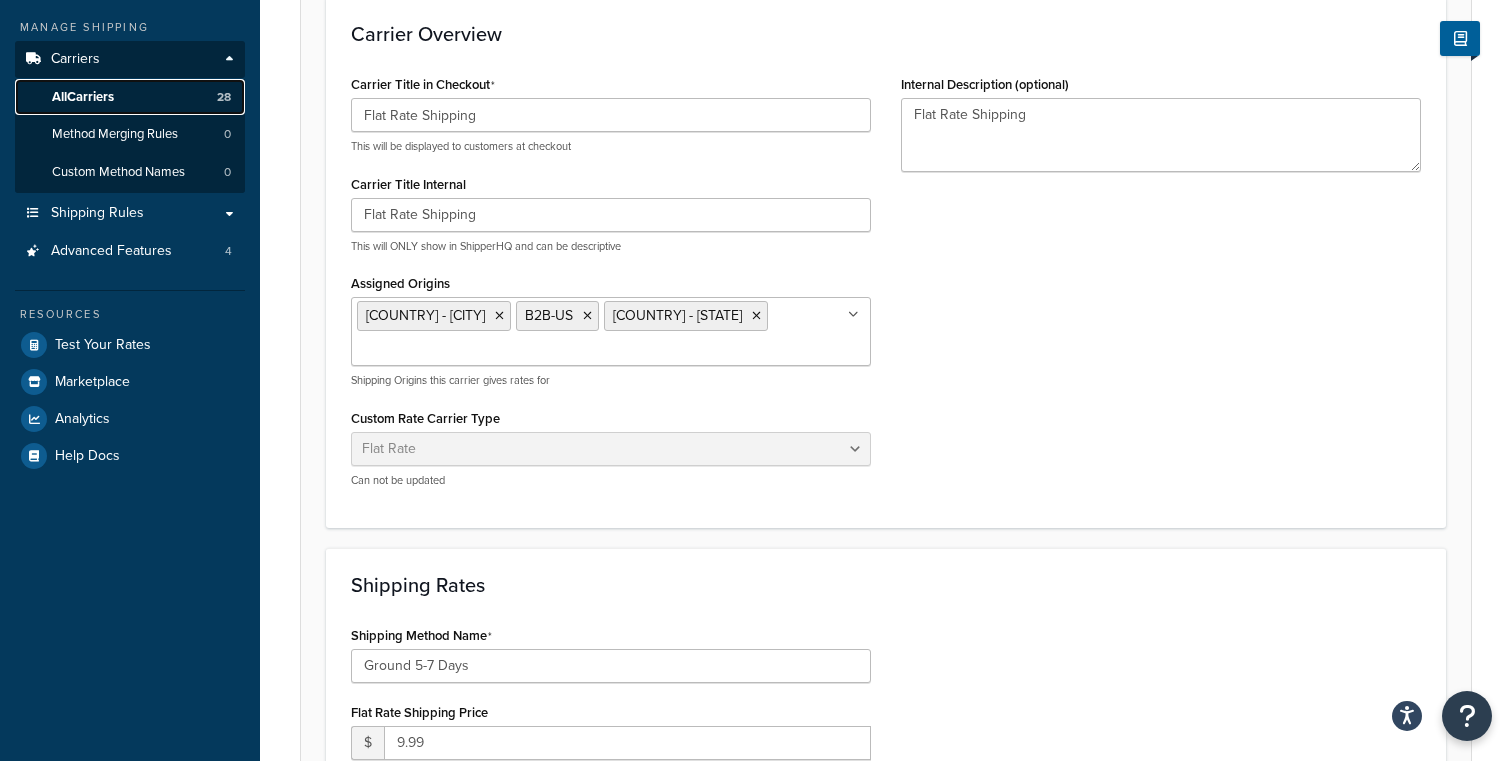 click on "All  Carriers" at bounding box center (83, 97) 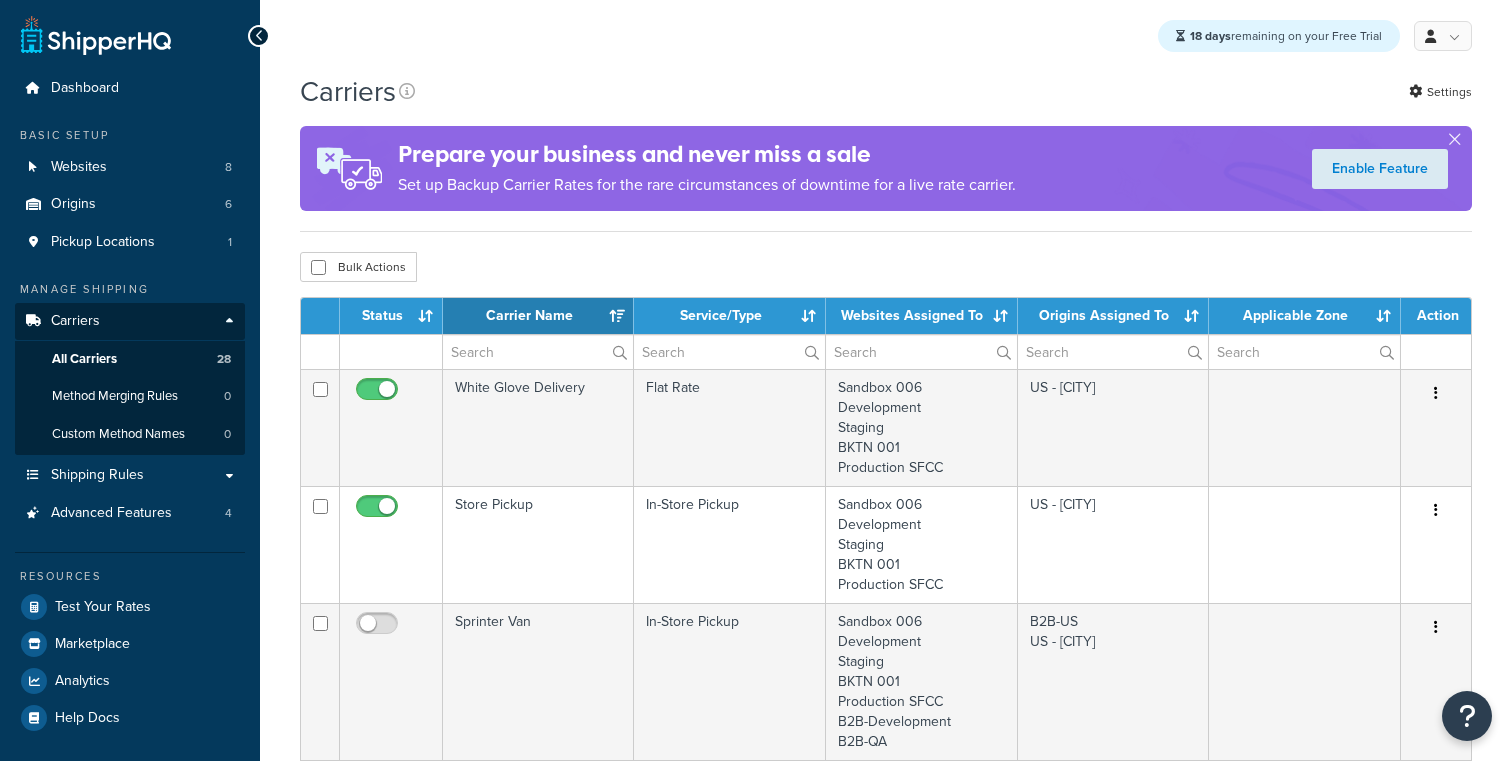 select on "15" 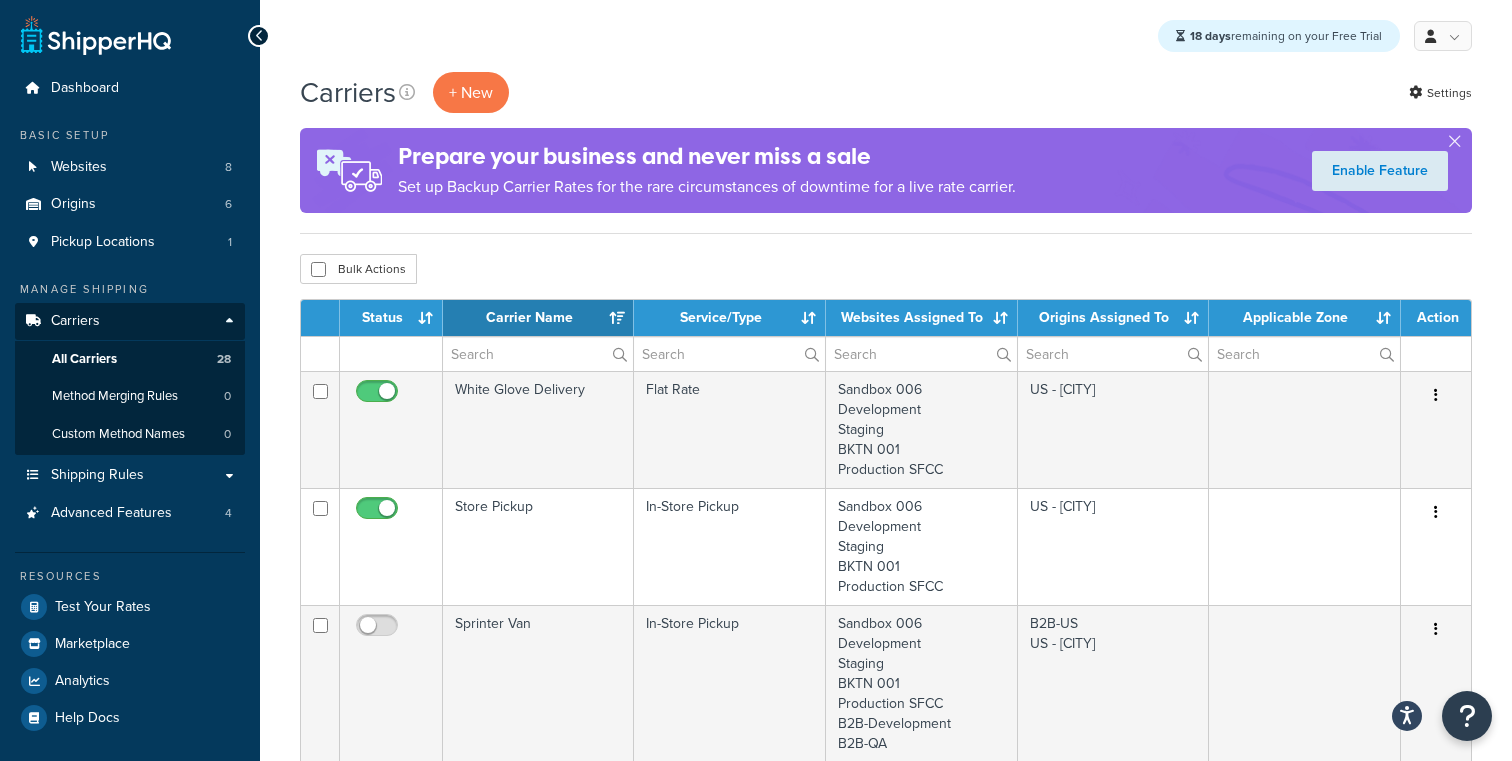scroll, scrollTop: 78, scrollLeft: 0, axis: vertical 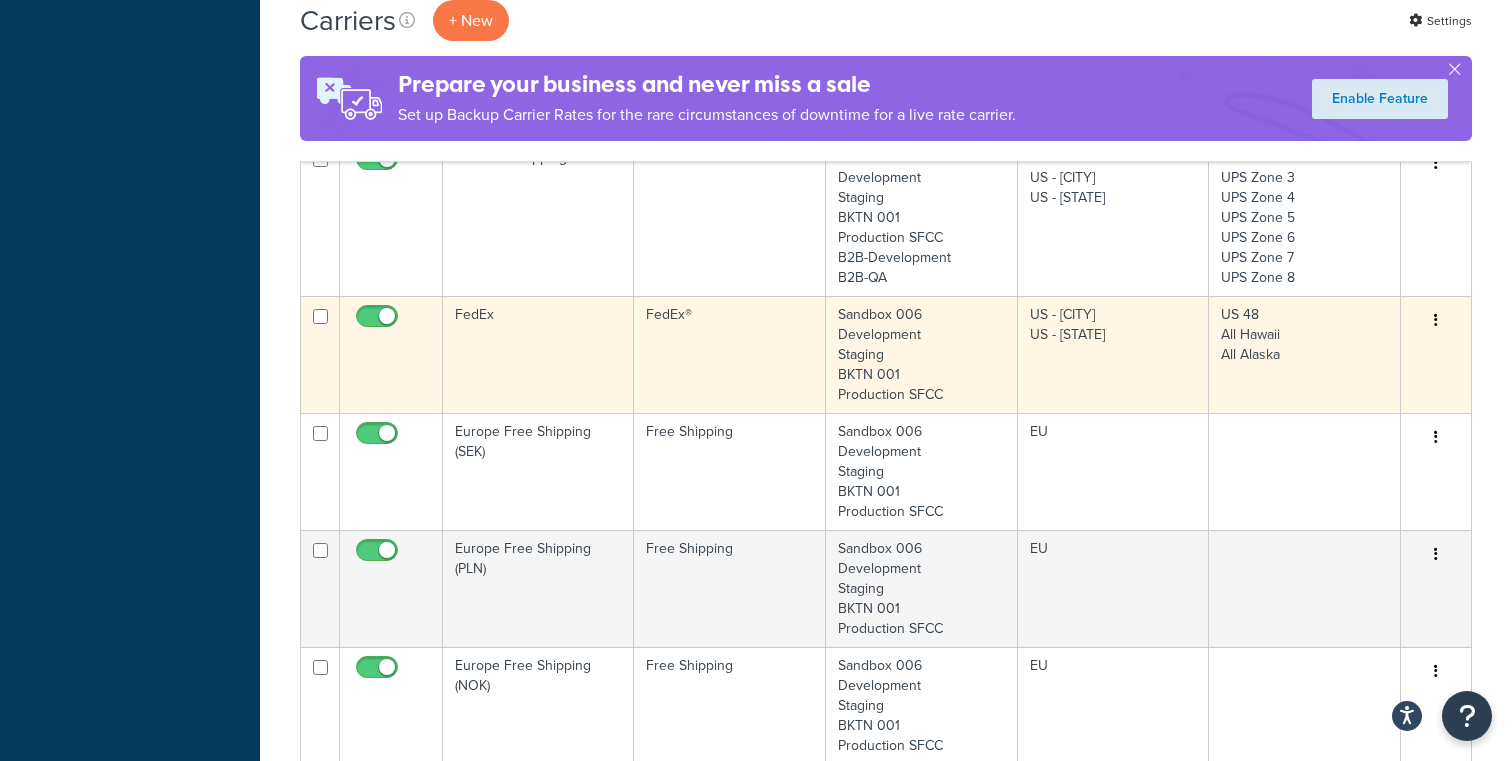 click on "FedEx" at bounding box center (538, 354) 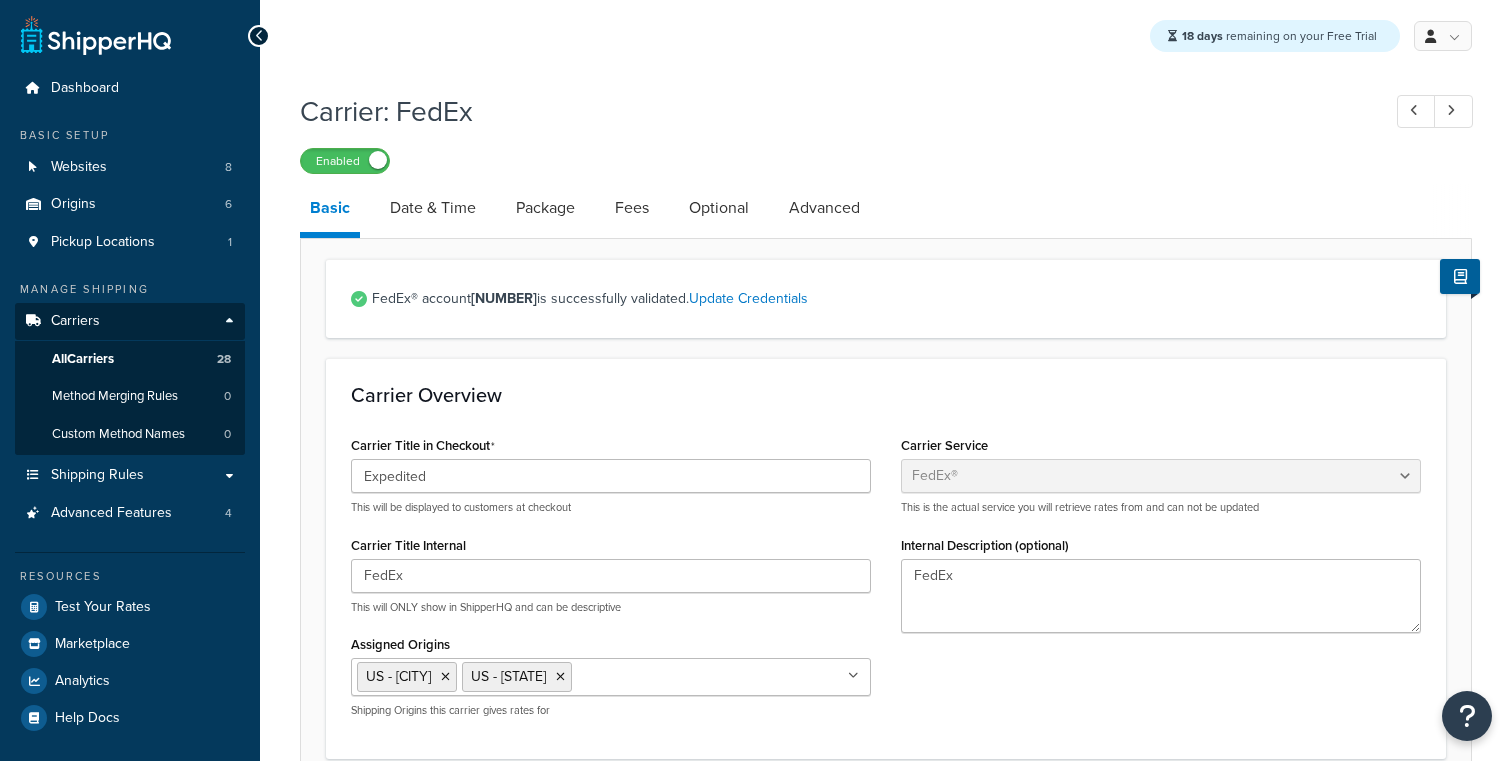 select on "fedEx" 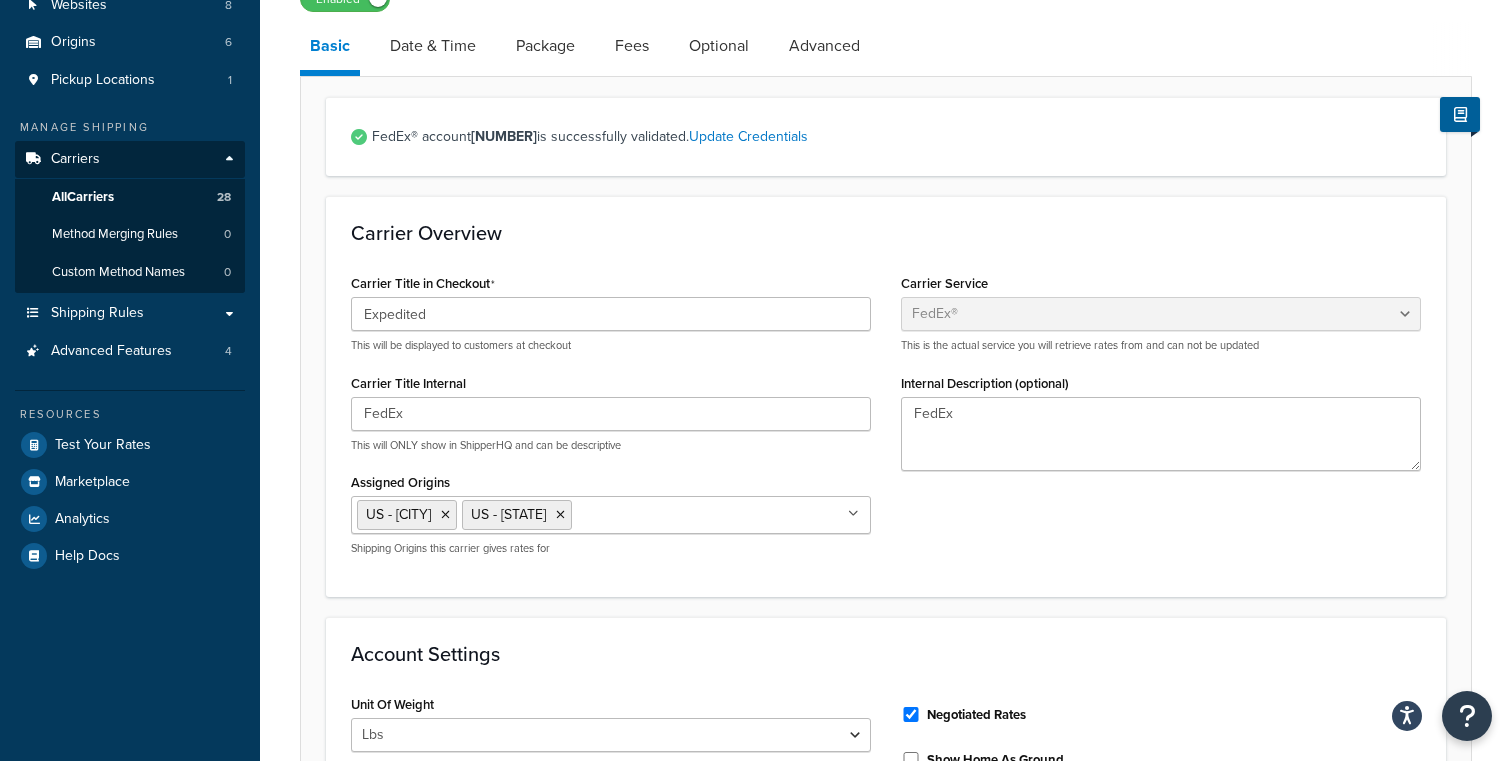 scroll, scrollTop: 81, scrollLeft: 0, axis: vertical 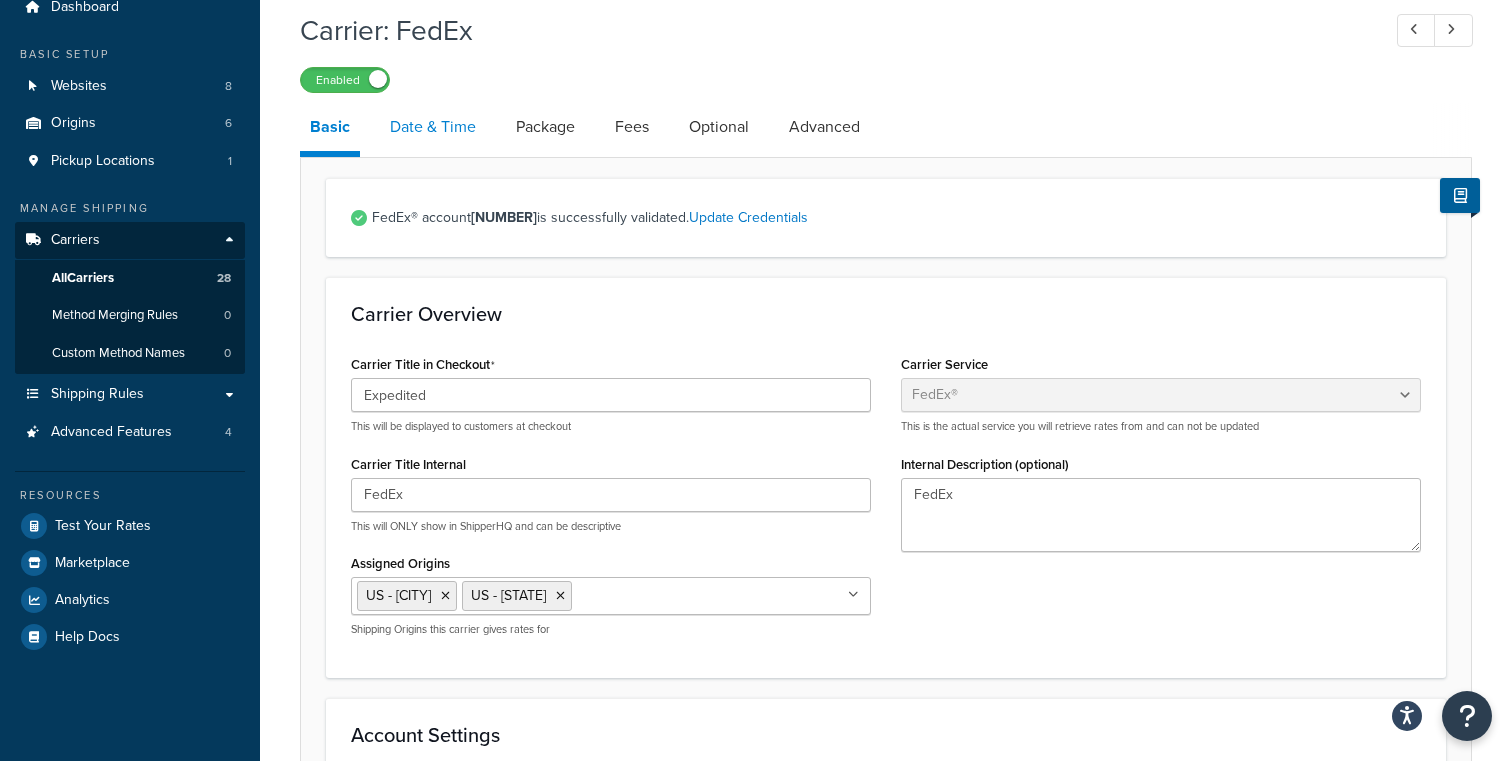 click on "Date & Time" at bounding box center [433, 127] 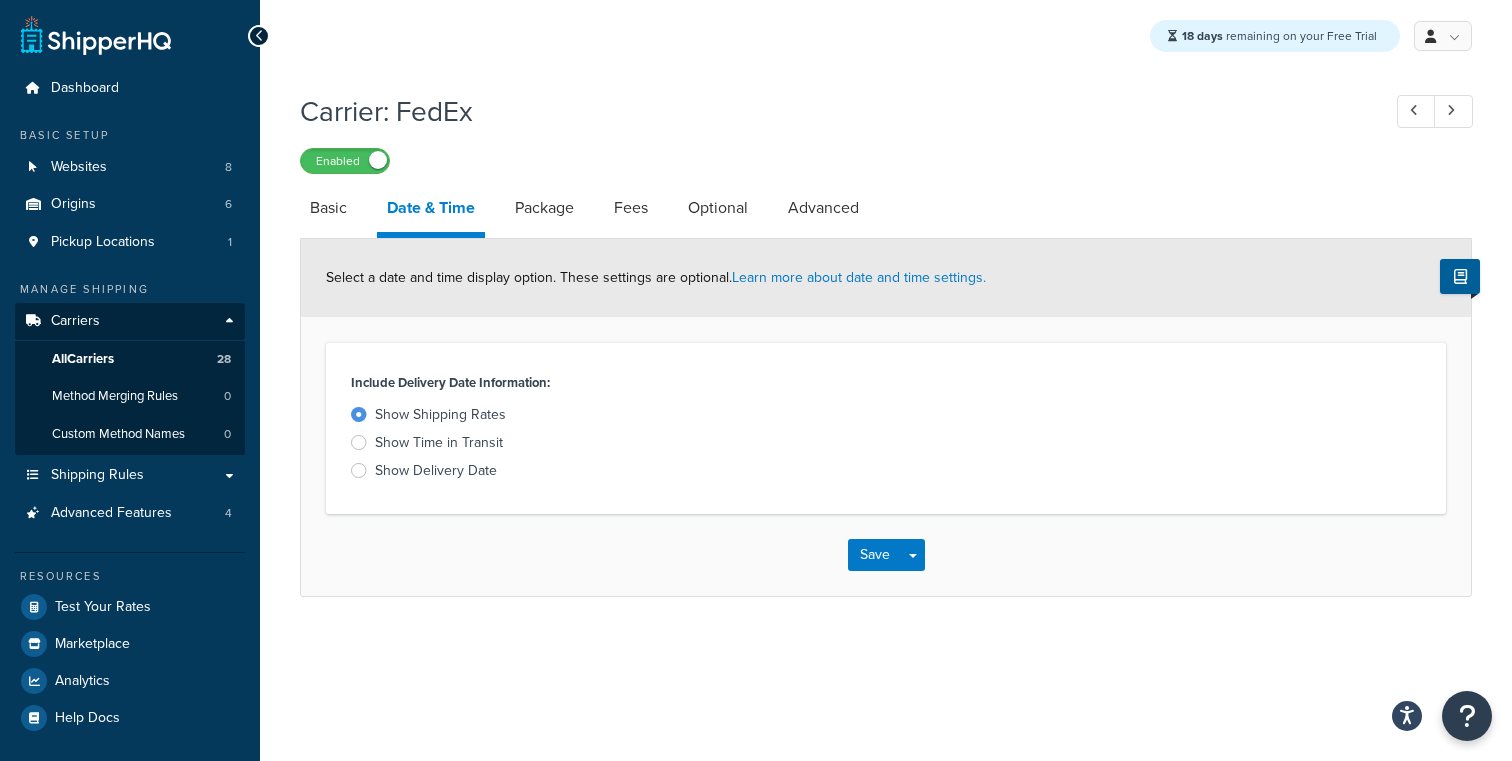 scroll, scrollTop: 0, scrollLeft: 0, axis: both 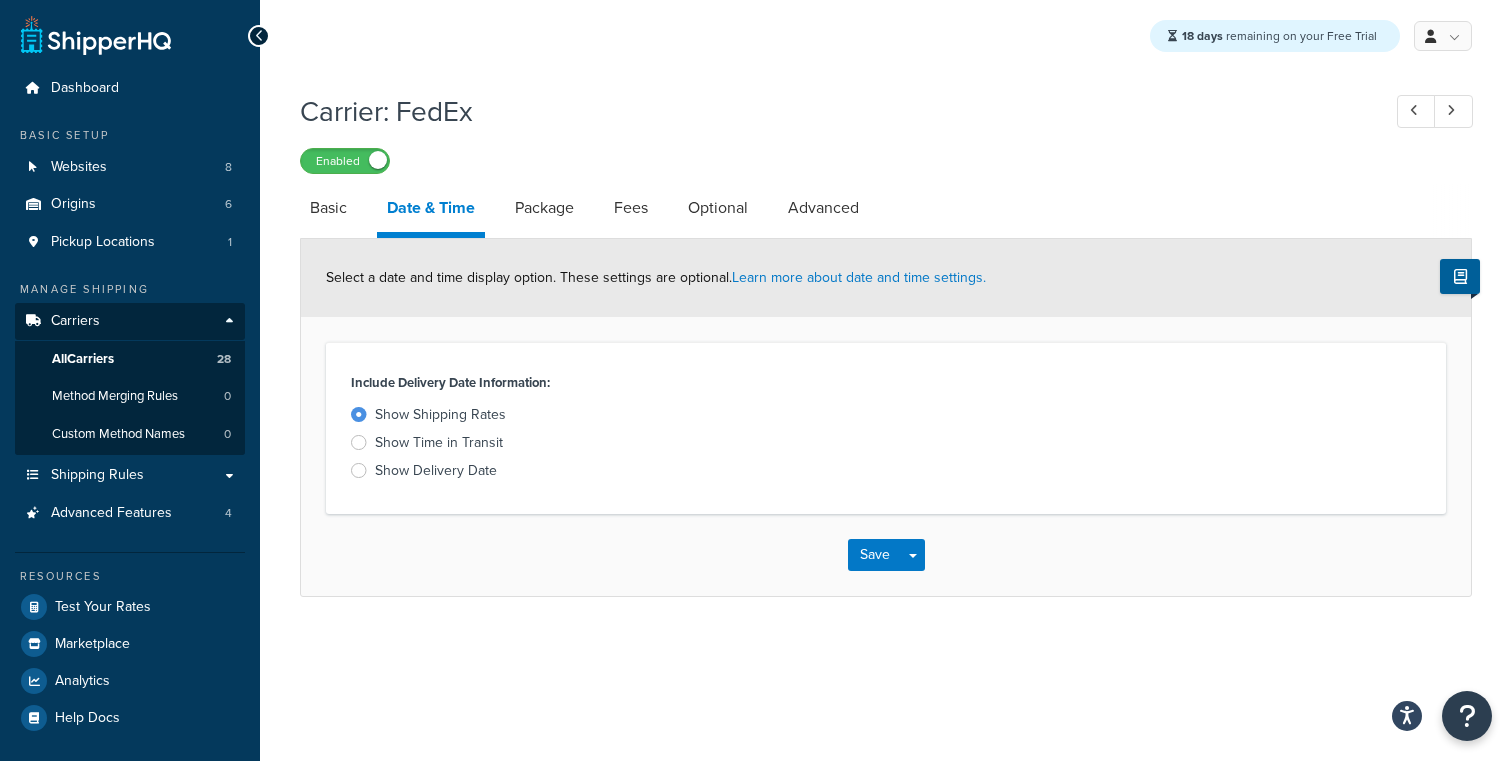 click on "Show Delivery Date" at bounding box center (436, 471) 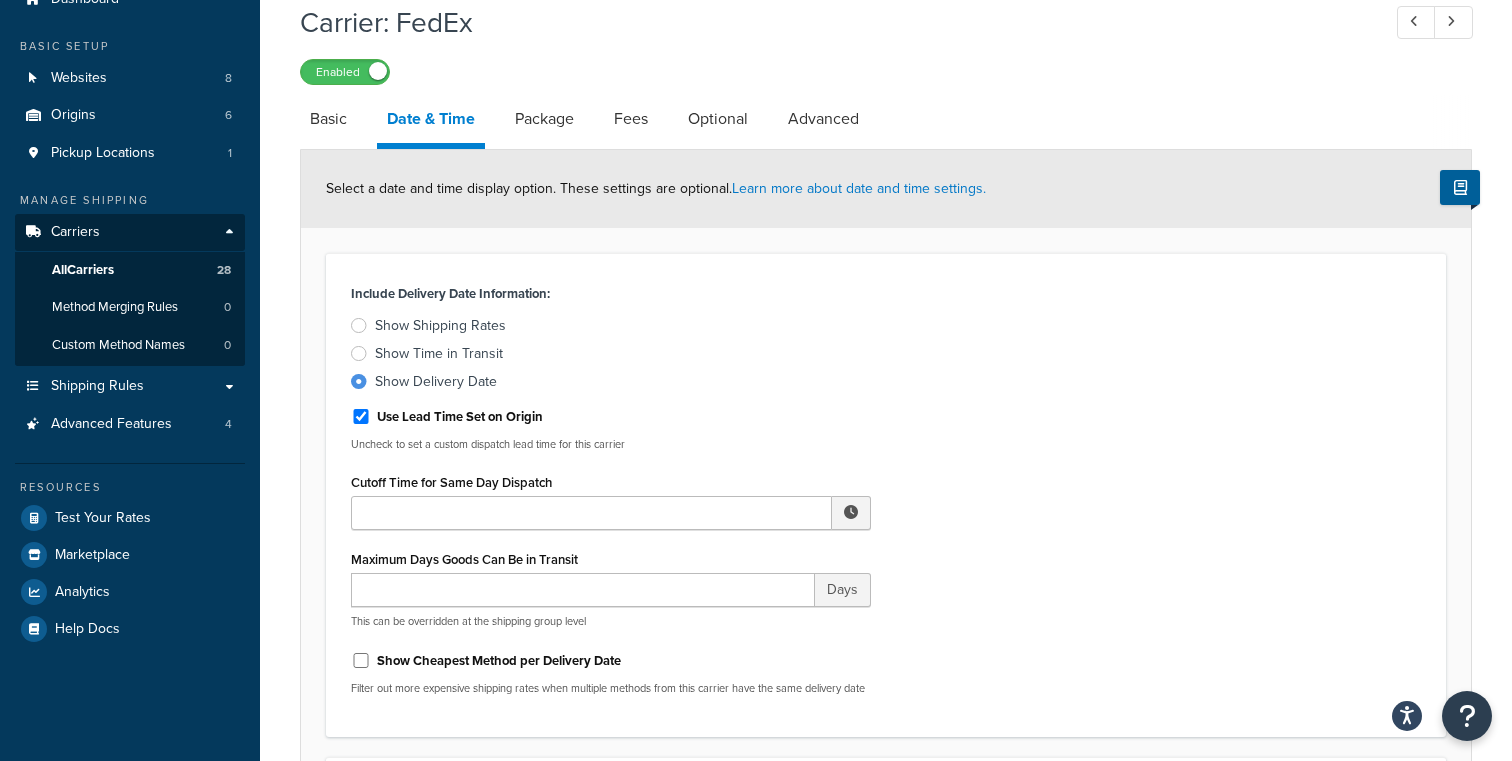 scroll, scrollTop: 0, scrollLeft: 0, axis: both 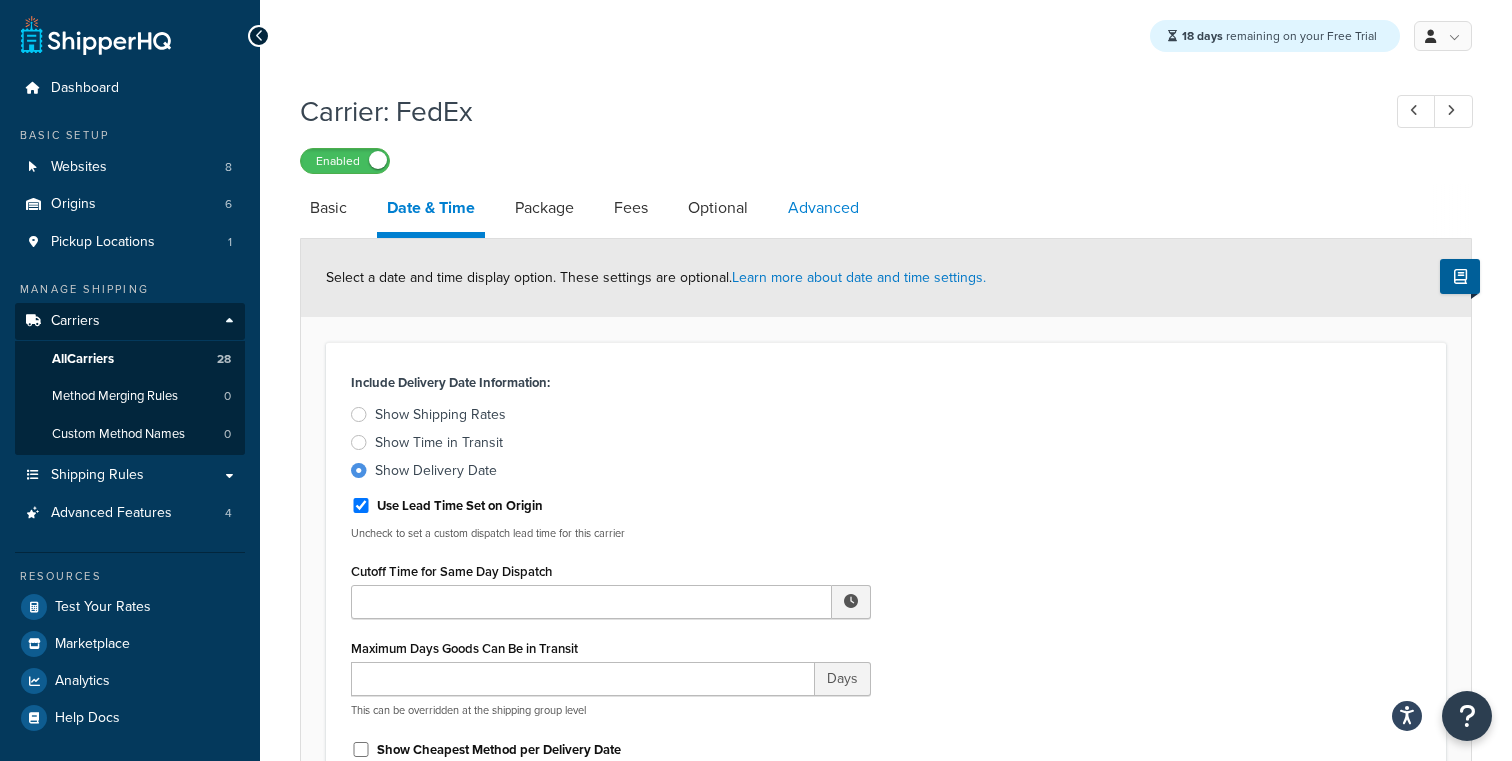 click on "Advanced" at bounding box center [823, 208] 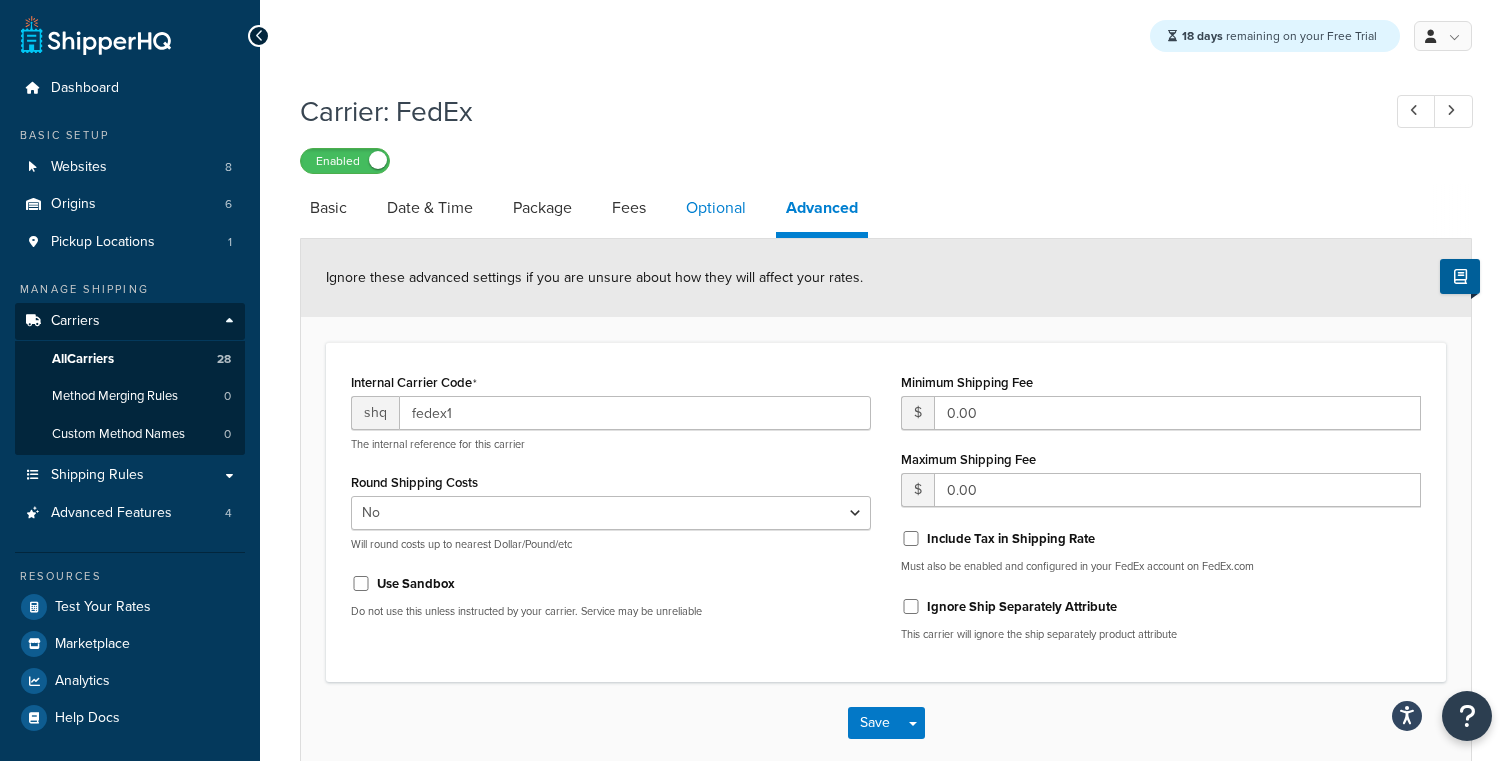 click on "Optional" at bounding box center [716, 208] 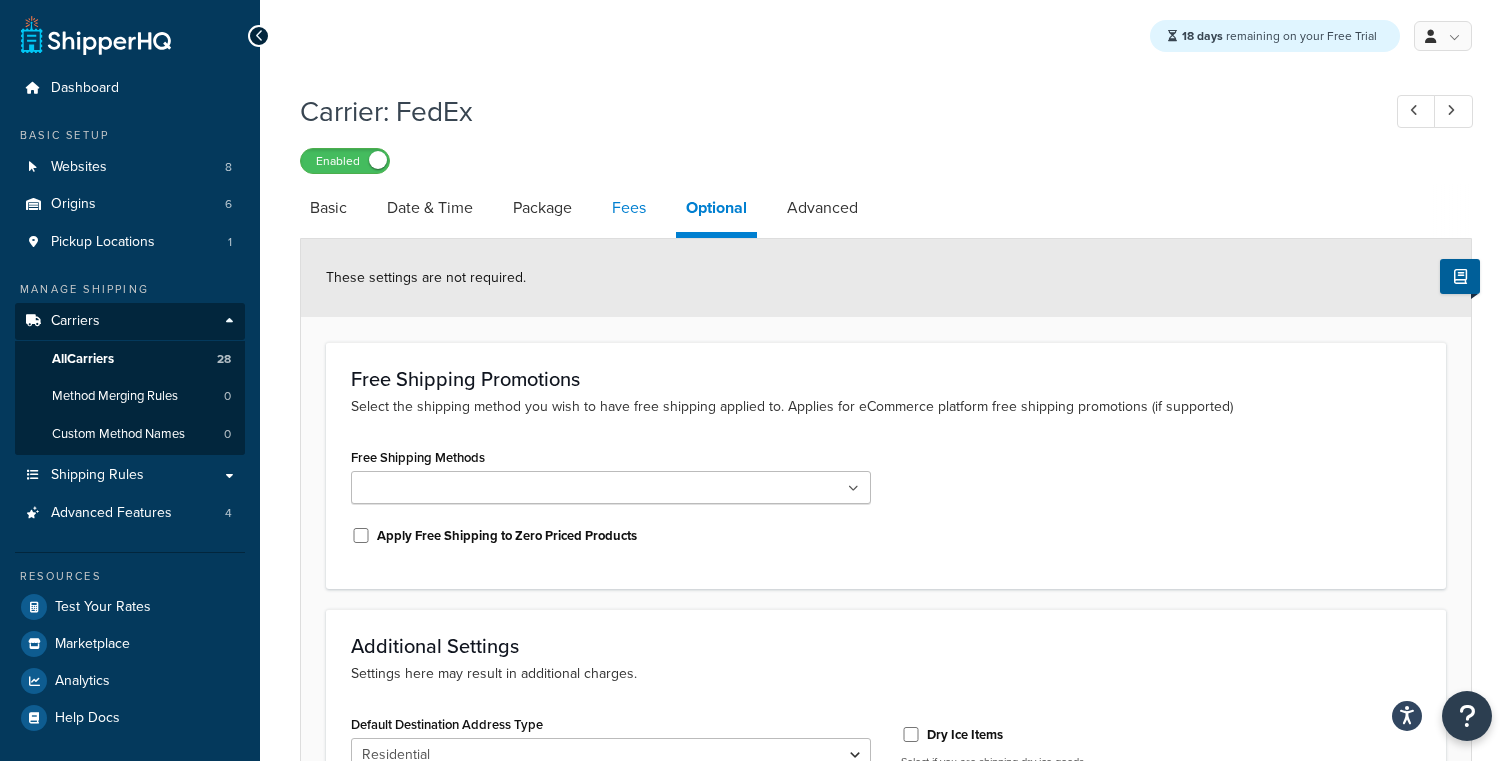 click on "Fees" at bounding box center [629, 208] 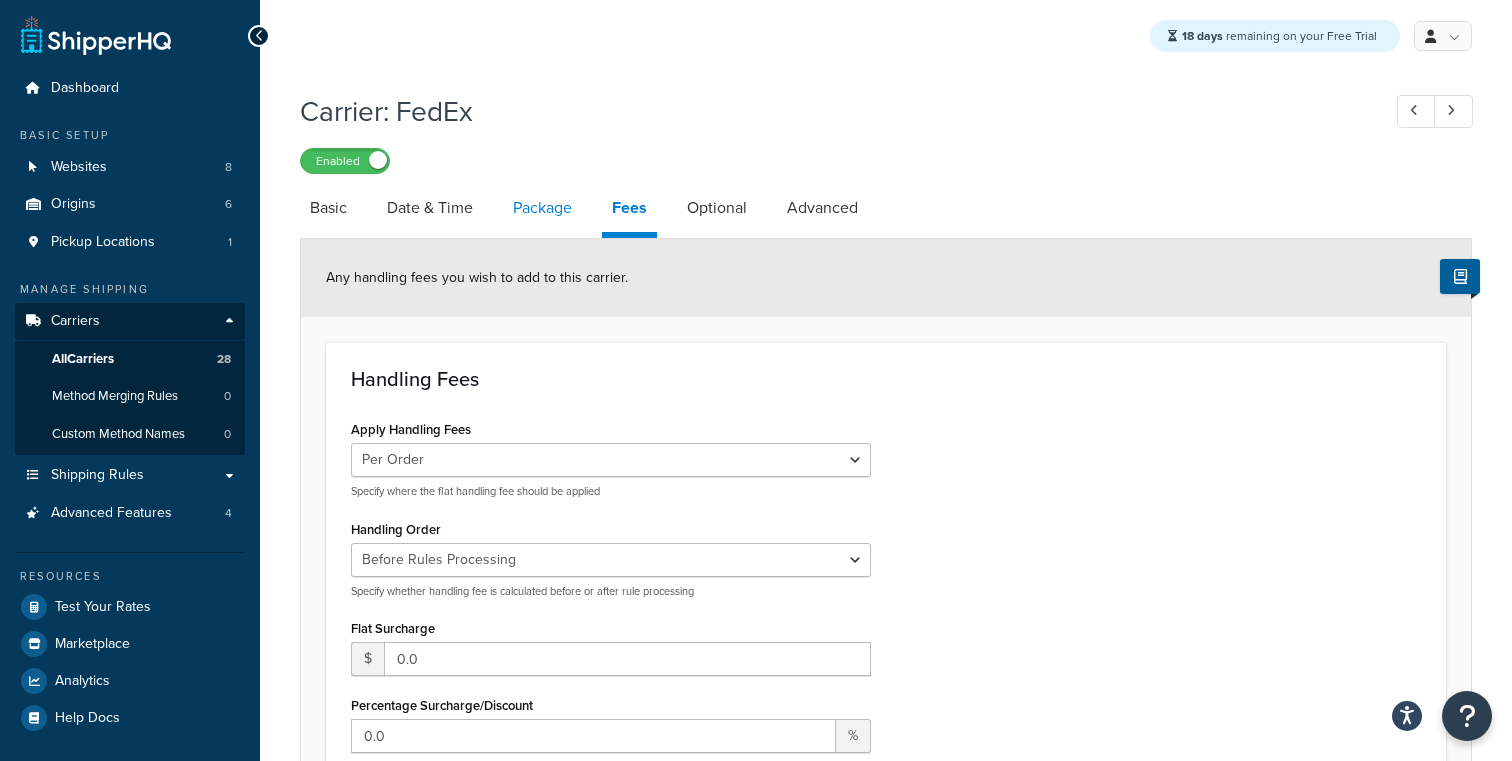 click on "Package" at bounding box center (542, 208) 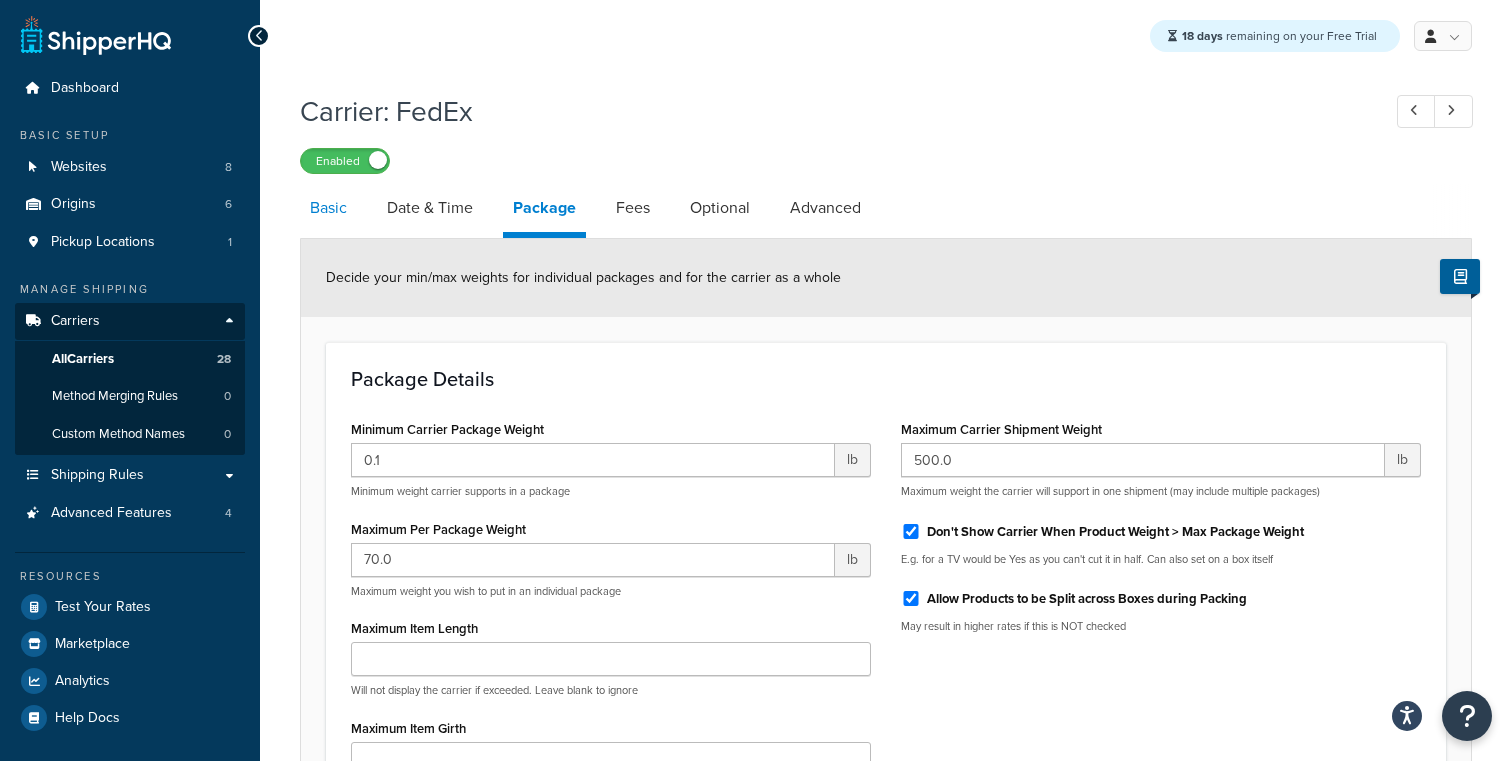 click on "Basic" at bounding box center [328, 208] 